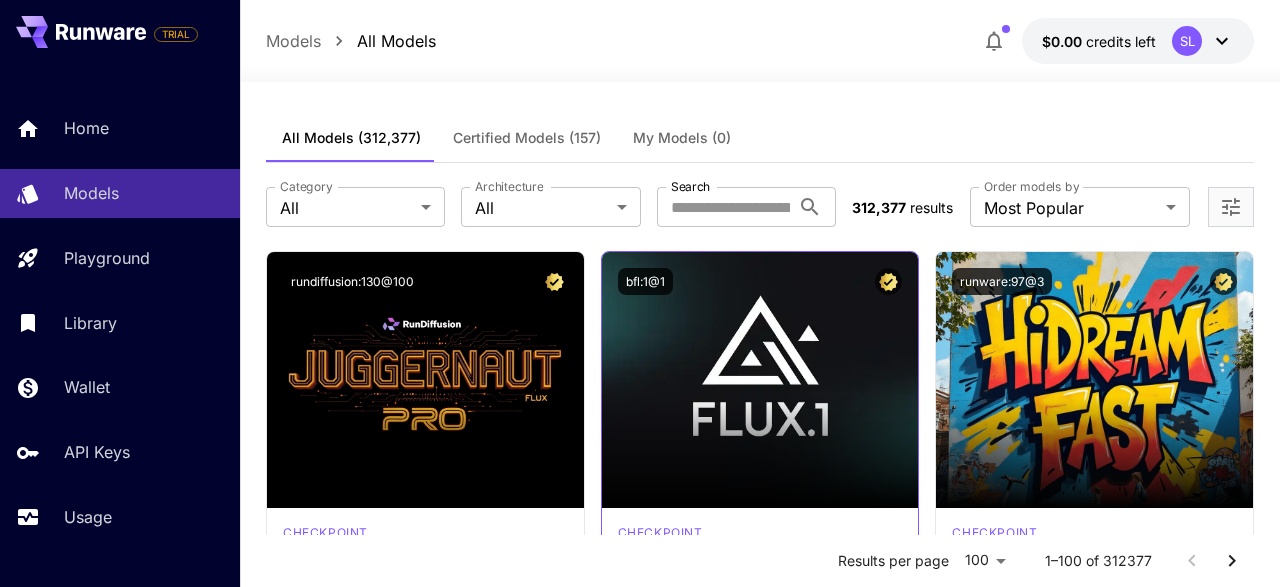 scroll, scrollTop: 0, scrollLeft: 0, axis: both 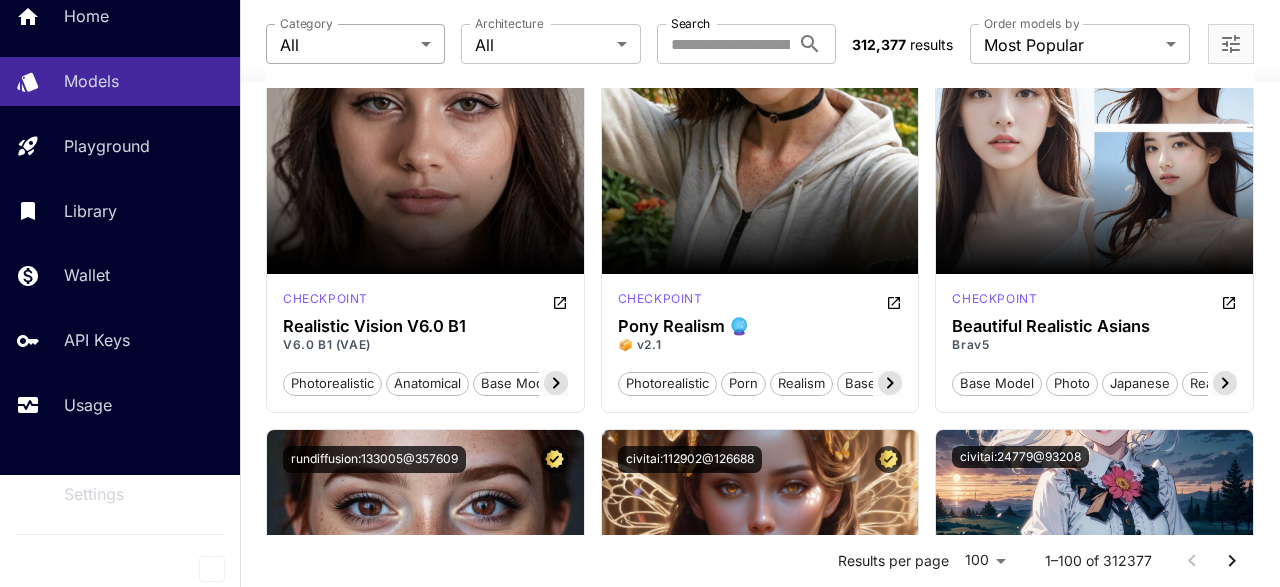 click on "**********" at bounding box center (640, -1272) 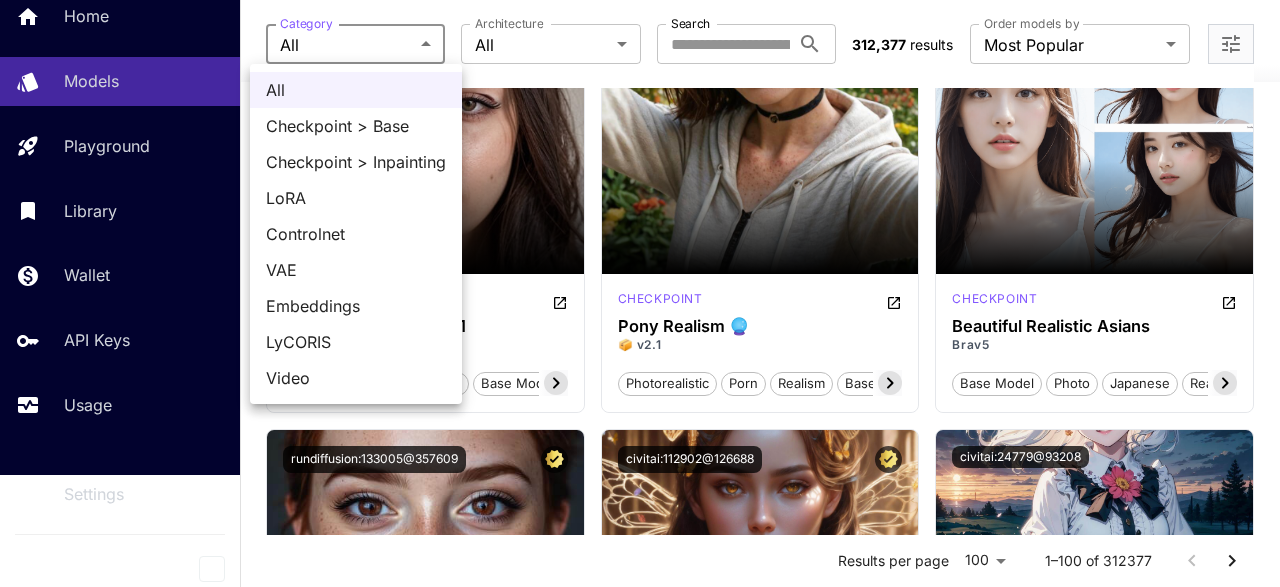 click at bounding box center (640, 293) 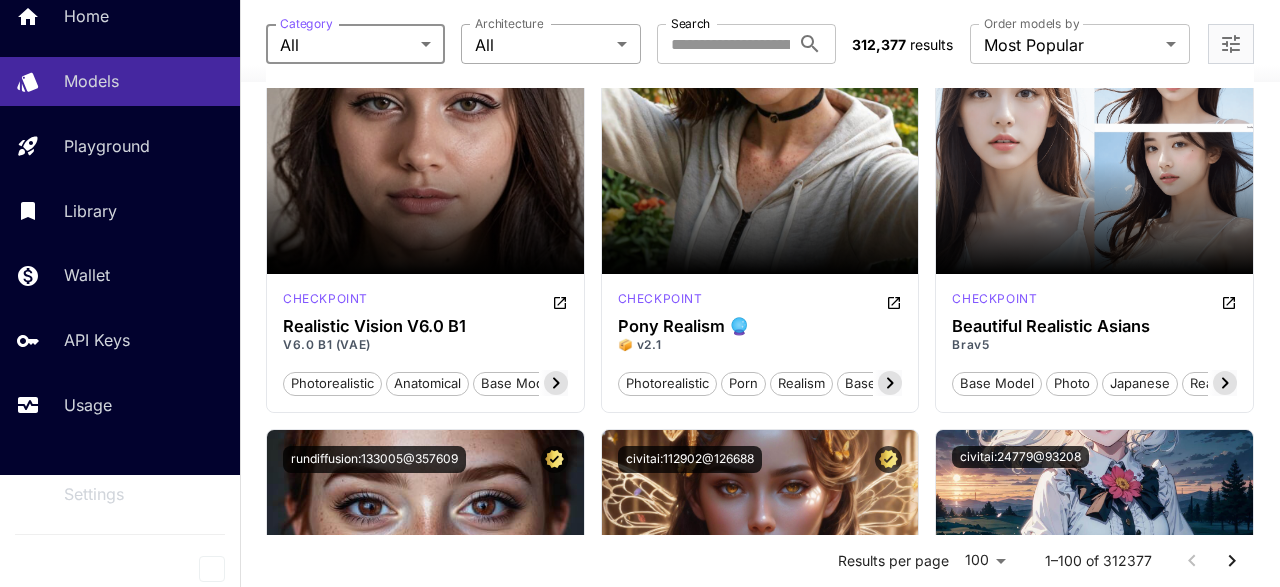 click on "**********" at bounding box center [640, -1272] 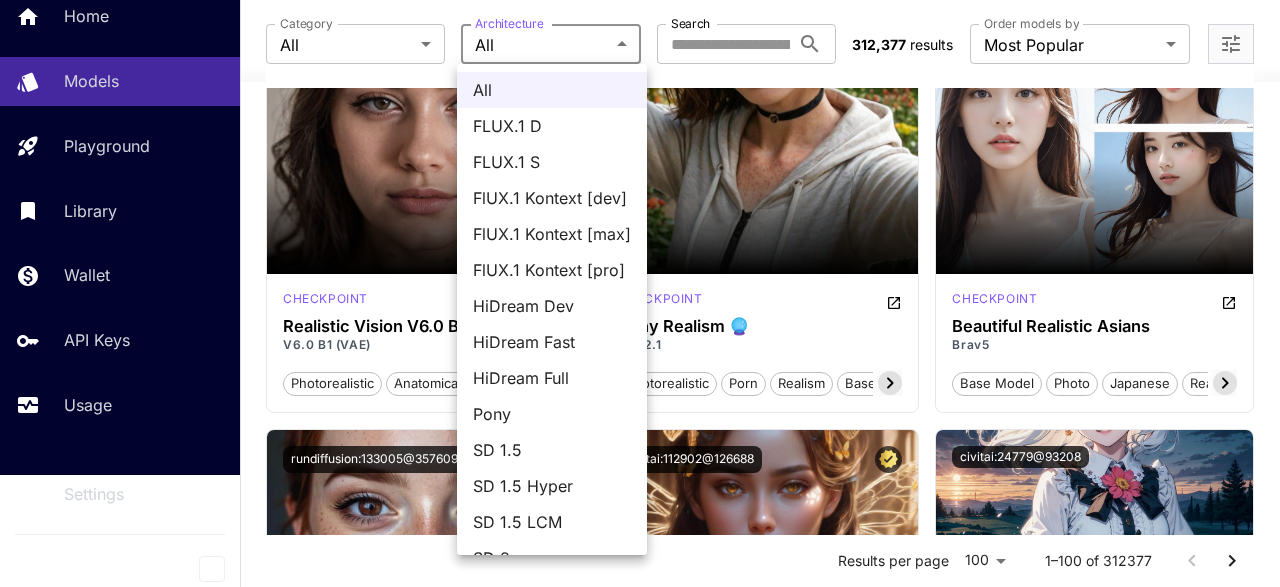 click at bounding box center (640, 293) 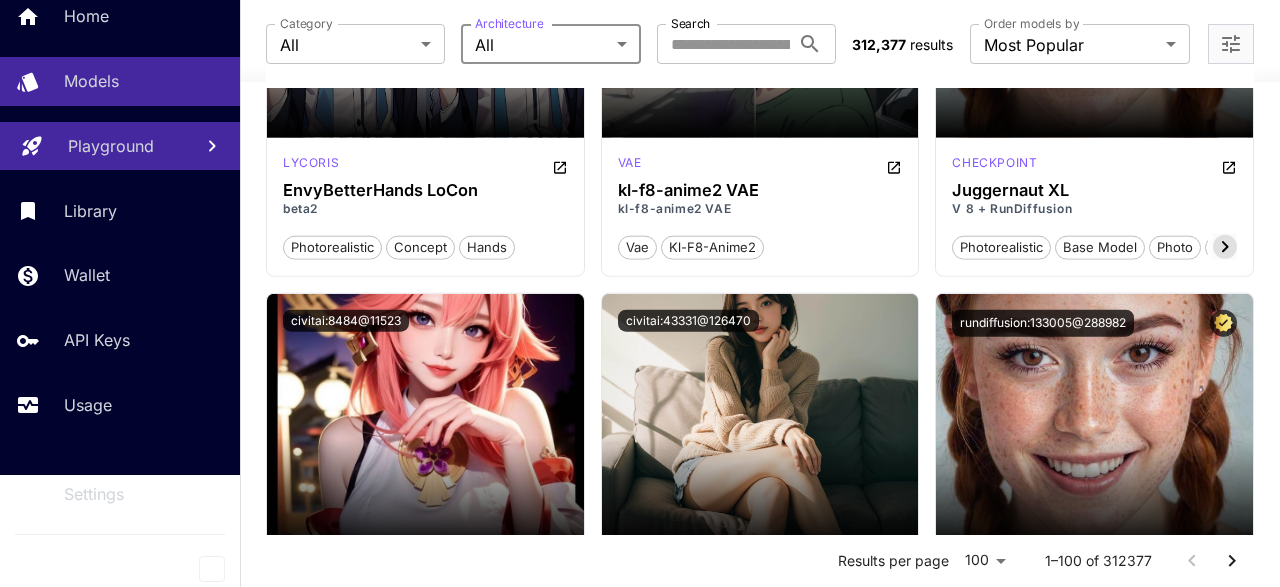 scroll, scrollTop: 10599, scrollLeft: 0, axis: vertical 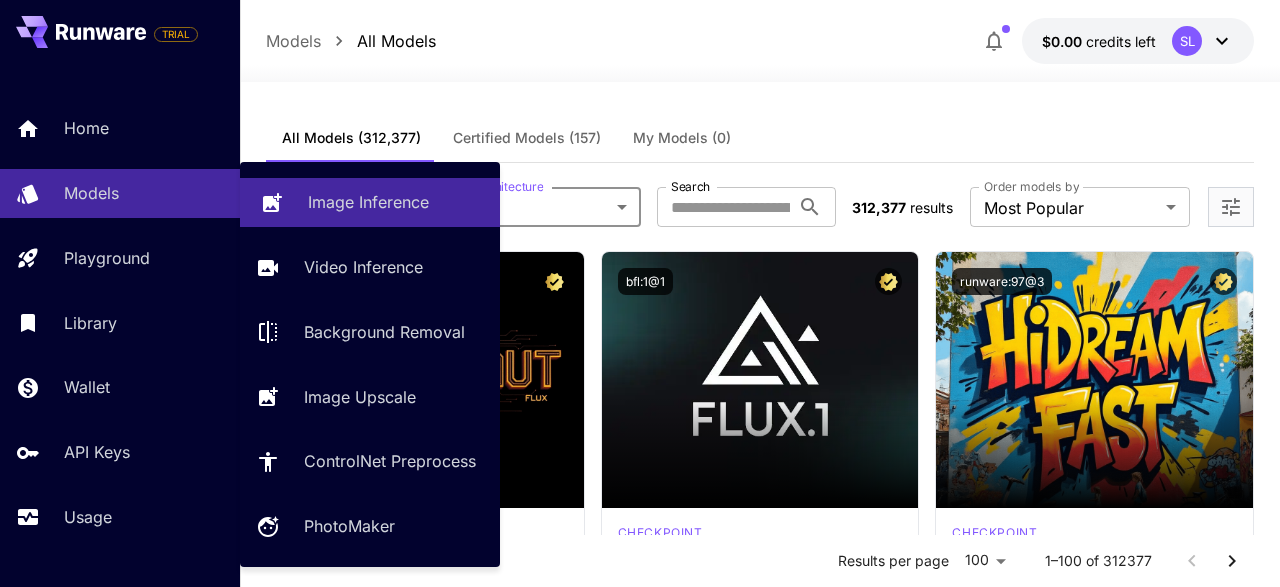 click on "Image Inference" at bounding box center (368, 202) 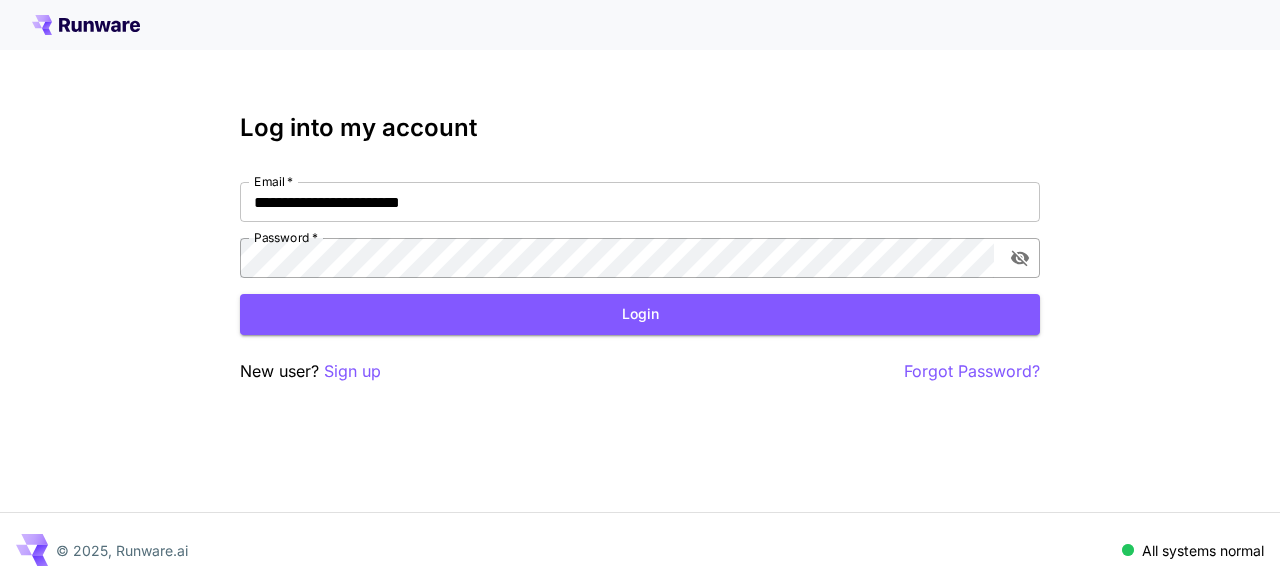 click 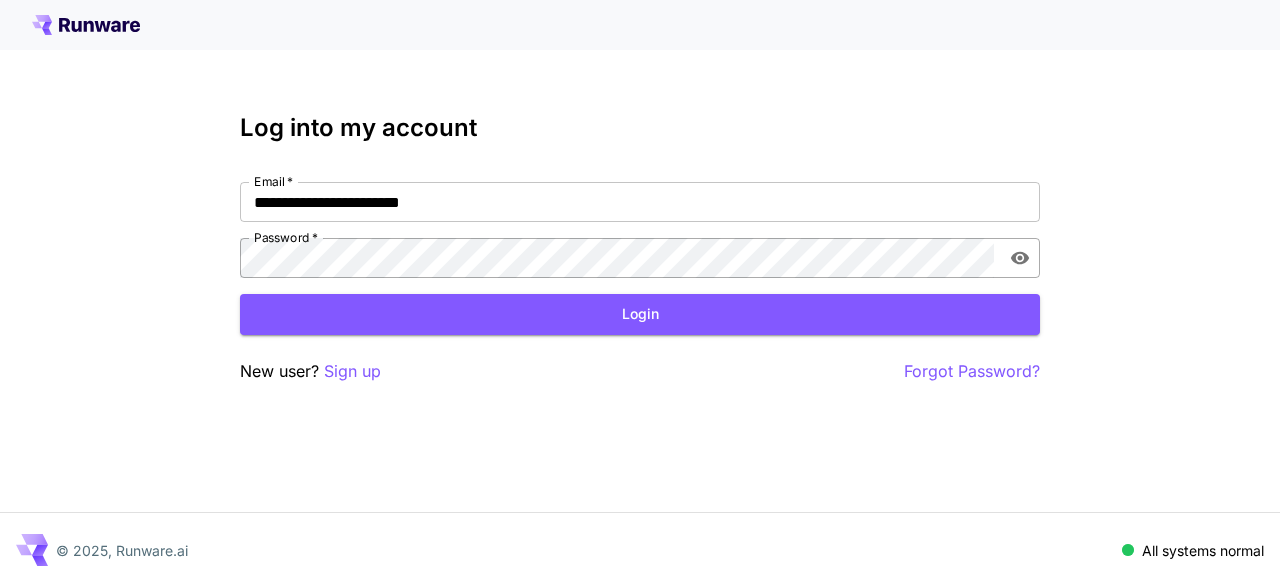 click 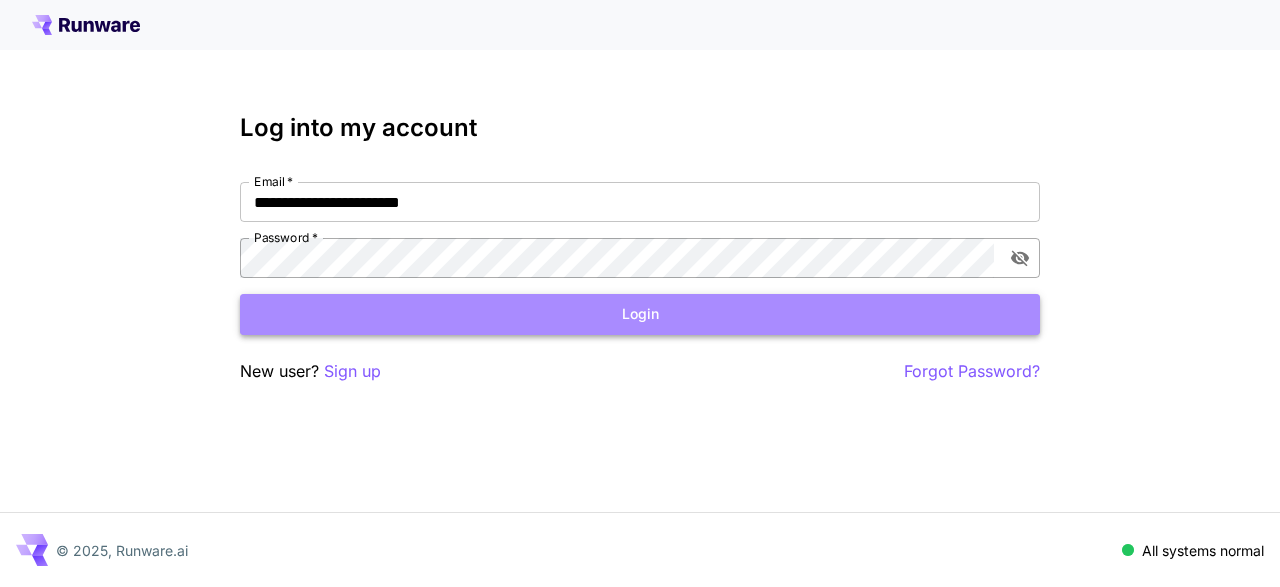 click on "Login" at bounding box center (640, 314) 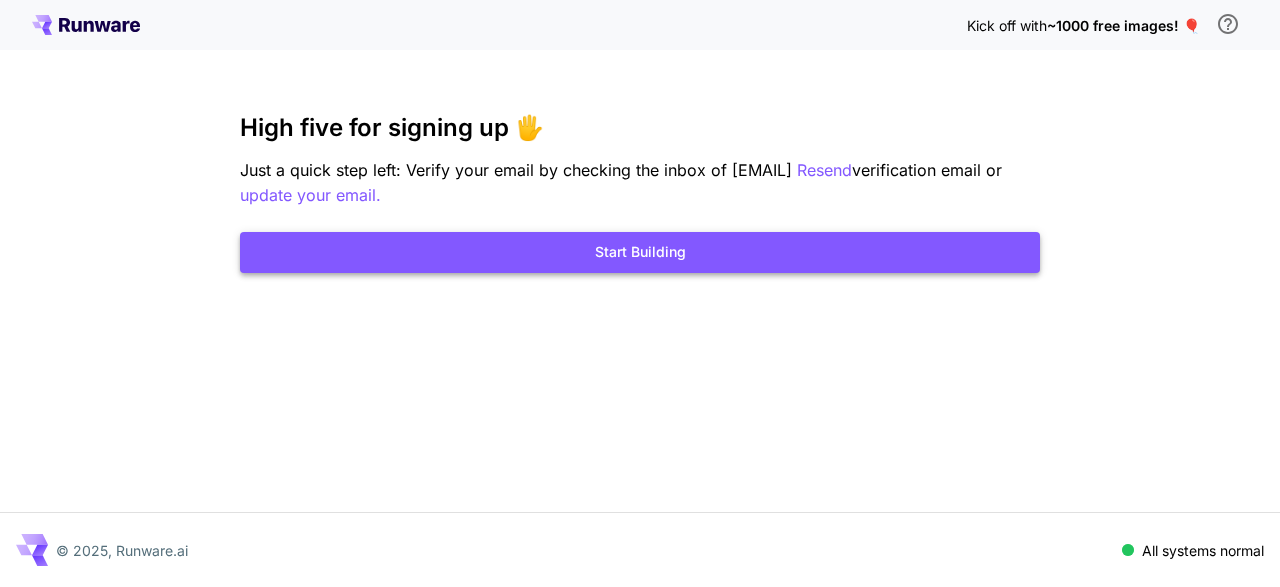click on "Start Building" at bounding box center [640, 252] 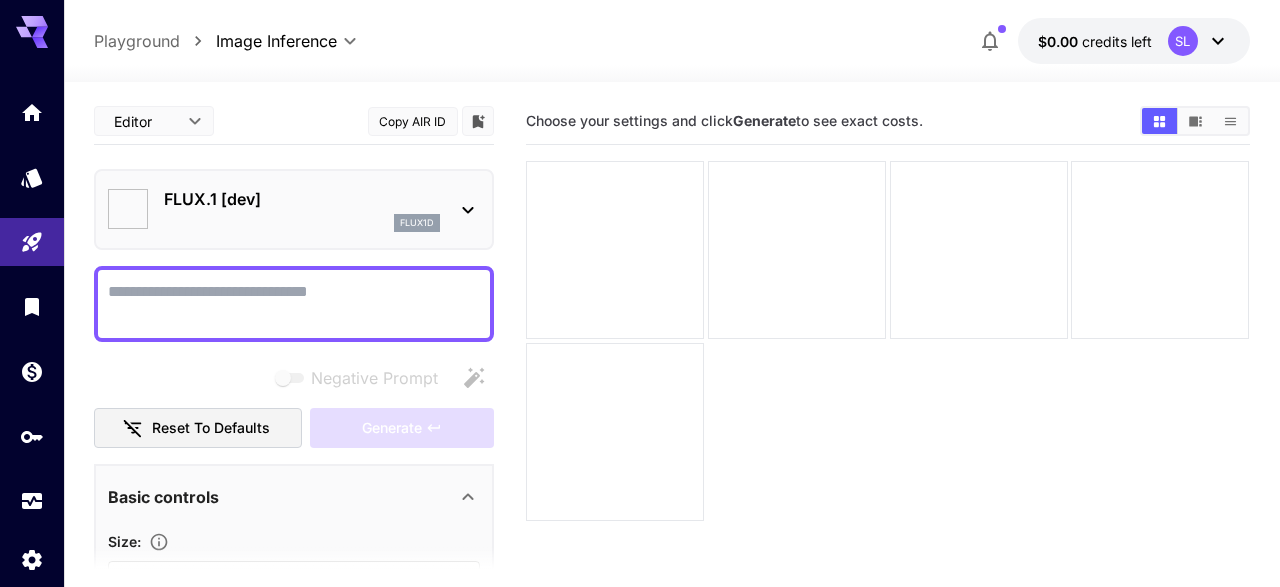 type on "**********" 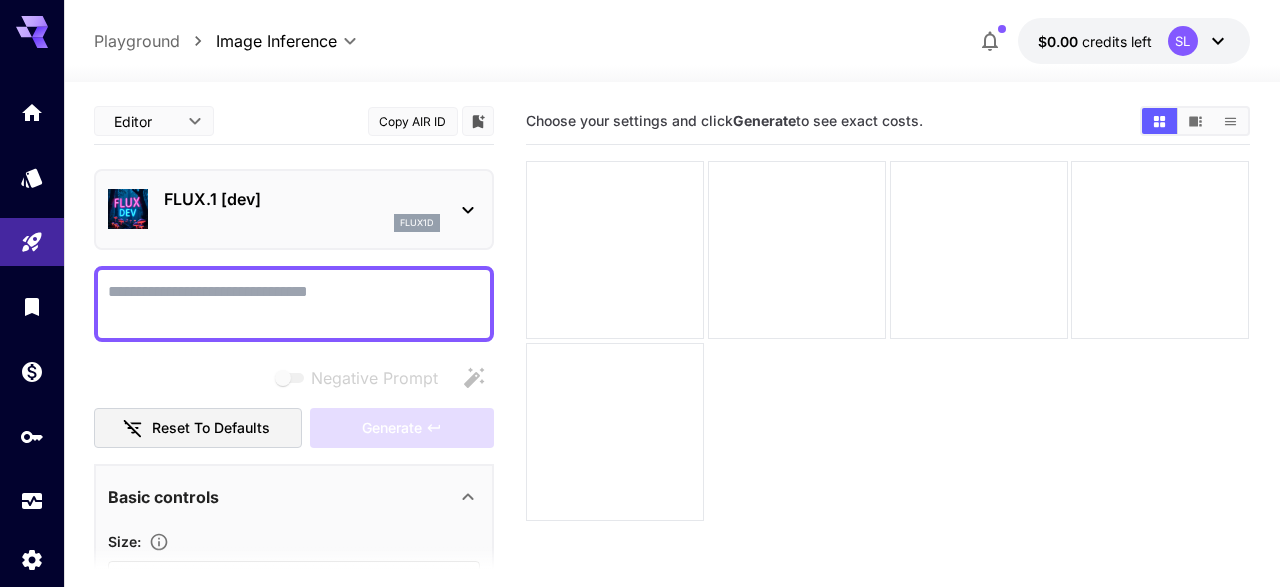 click on "FLUX.1 [dev]" at bounding box center (302, 199) 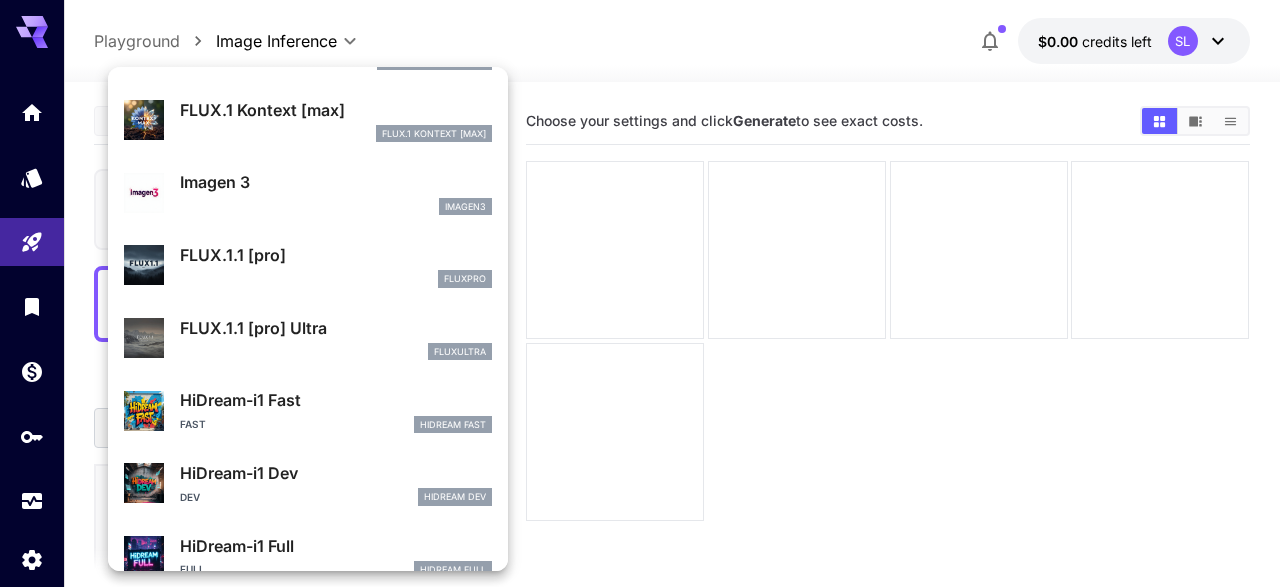 scroll, scrollTop: 815, scrollLeft: 0, axis: vertical 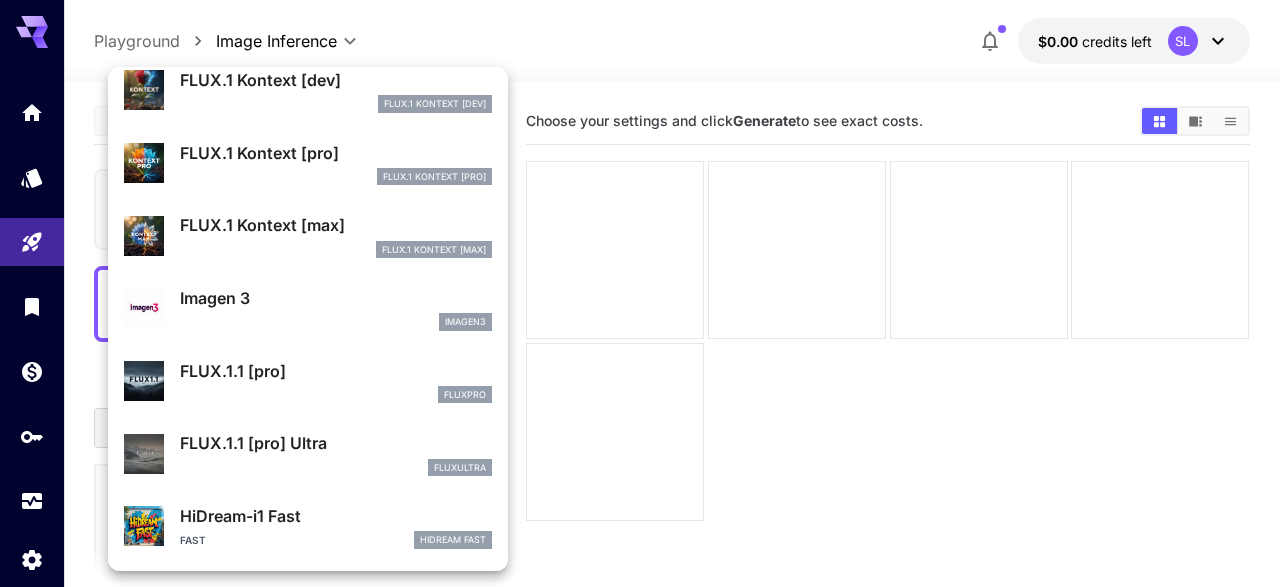 click on "FlUX.1 Kontext [max]" at bounding box center (336, 250) 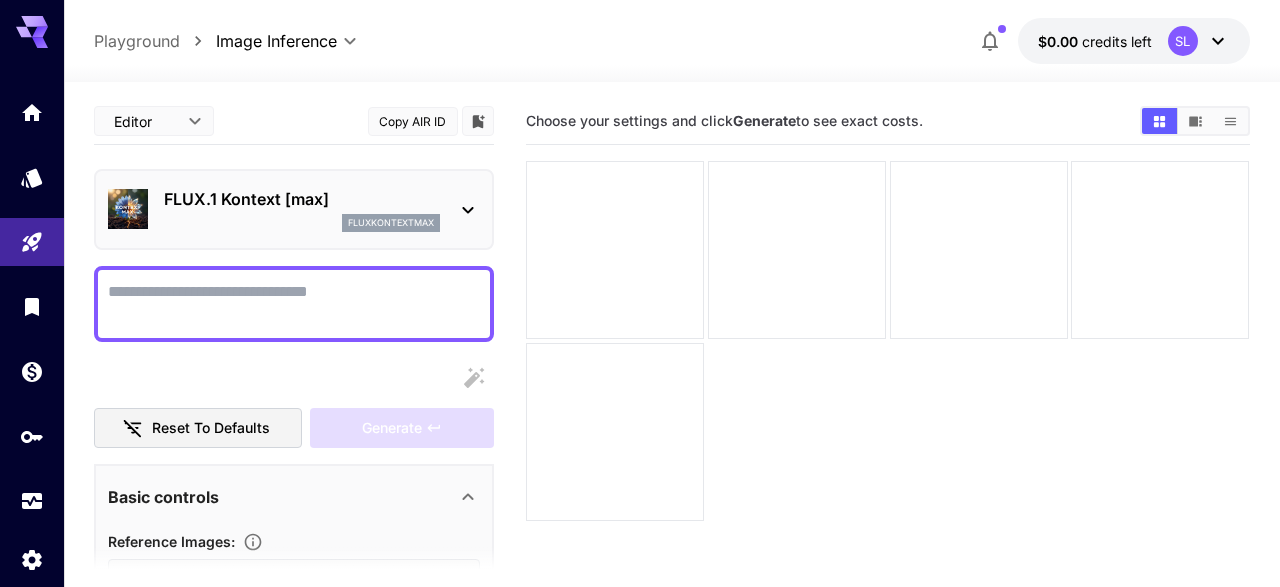 click on "Display cost in response" at bounding box center [294, 304] 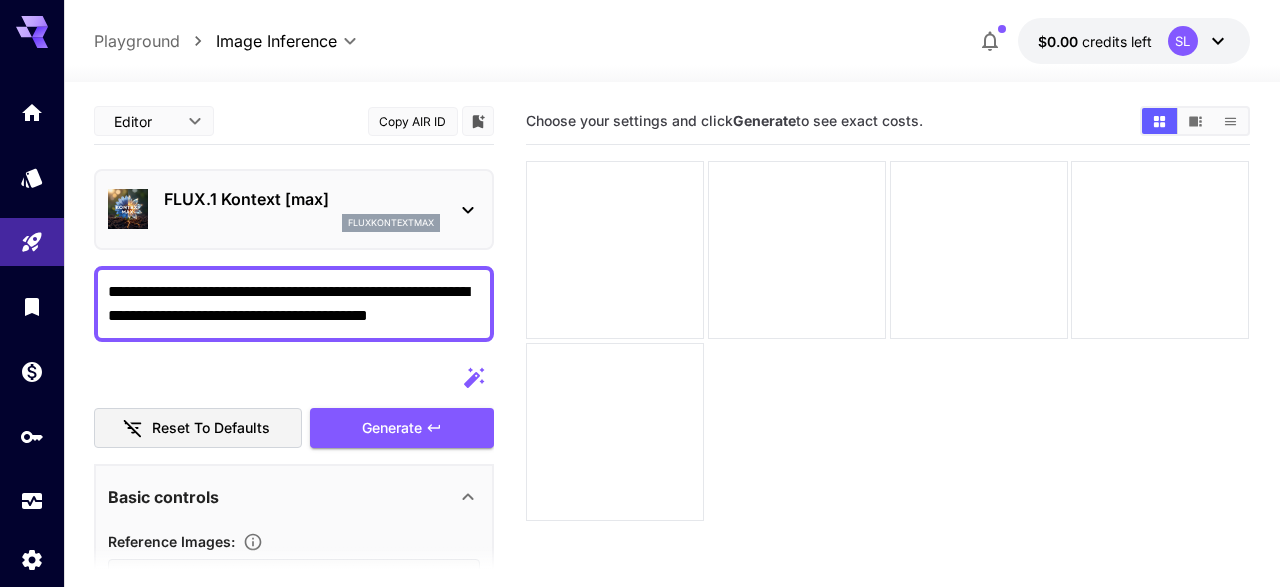 click on "**********" at bounding box center (294, 304) 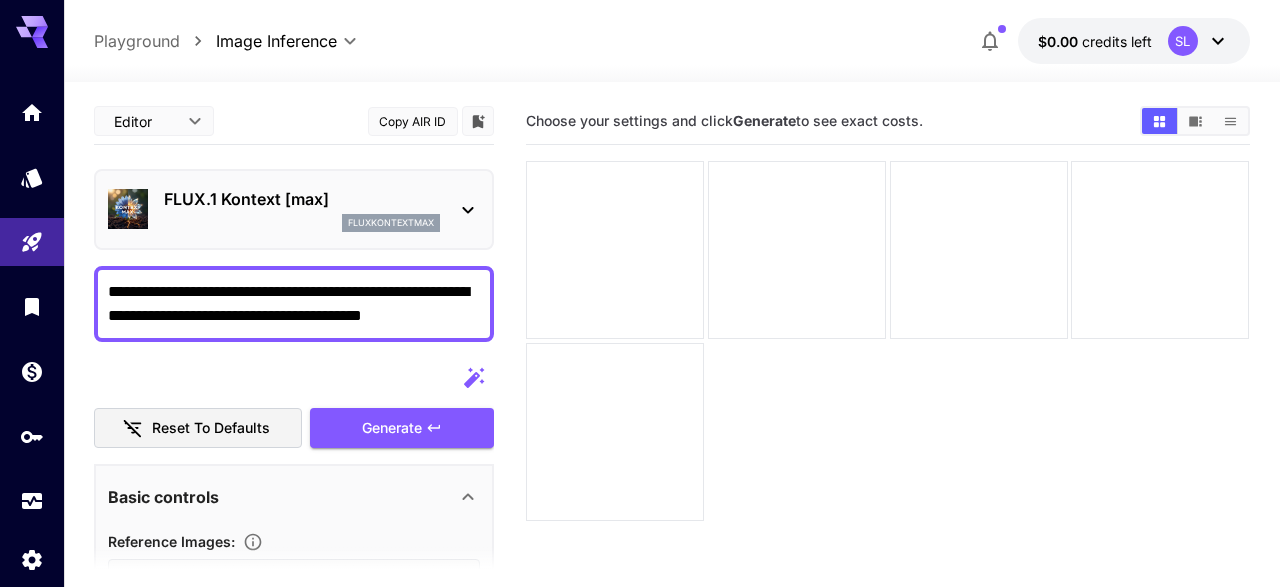 click on "**********" at bounding box center (294, 304) 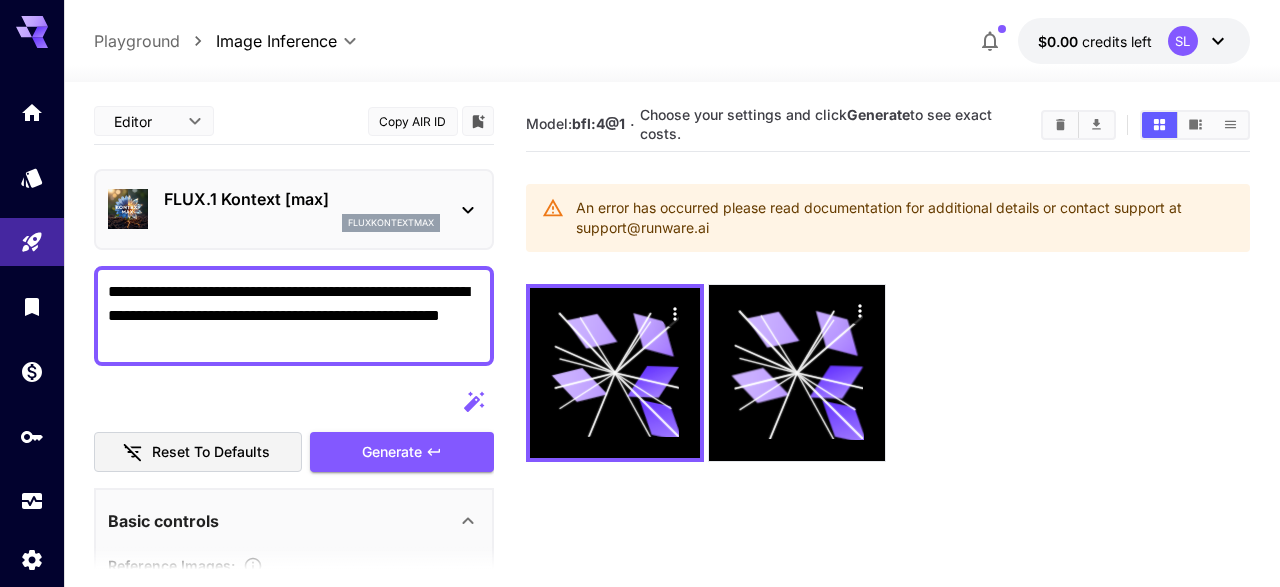 click on "**********" at bounding box center [294, 316] 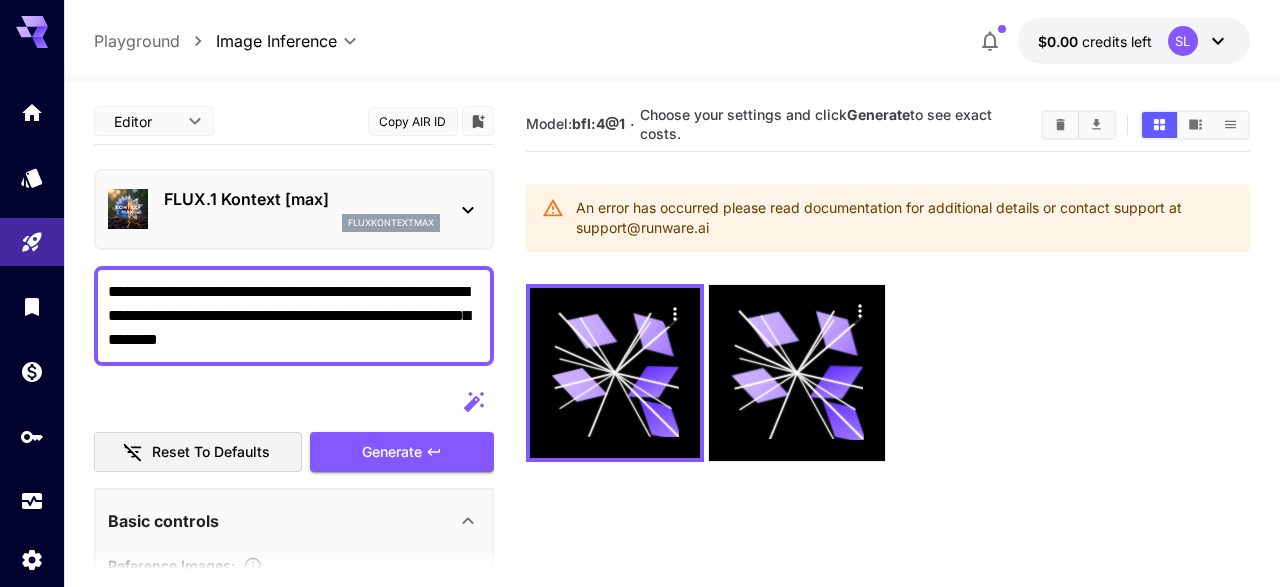 click on "**********" at bounding box center [294, 316] 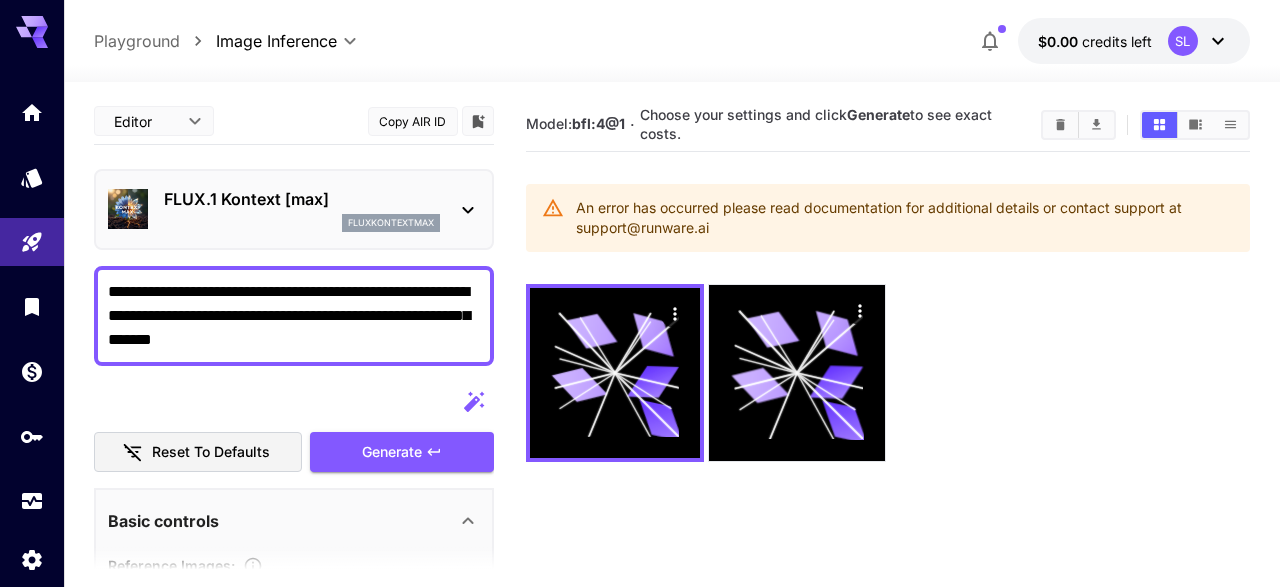 drag, startPoint x: 308, startPoint y: 355, endPoint x: 301, endPoint y: 345, distance: 12.206555 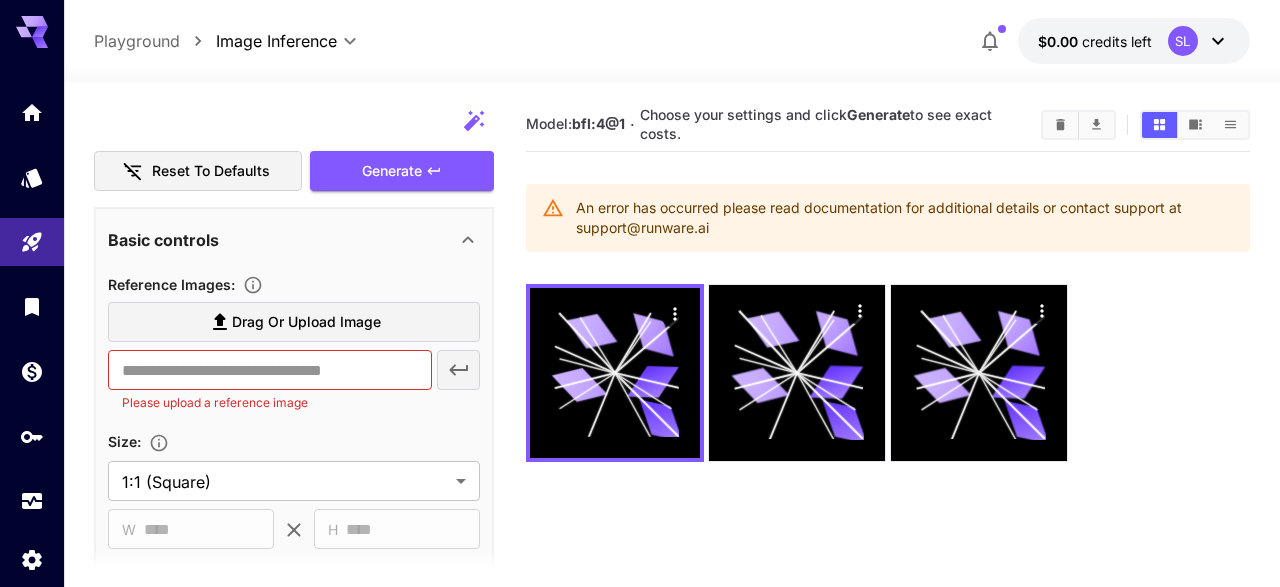 scroll, scrollTop: 348, scrollLeft: 0, axis: vertical 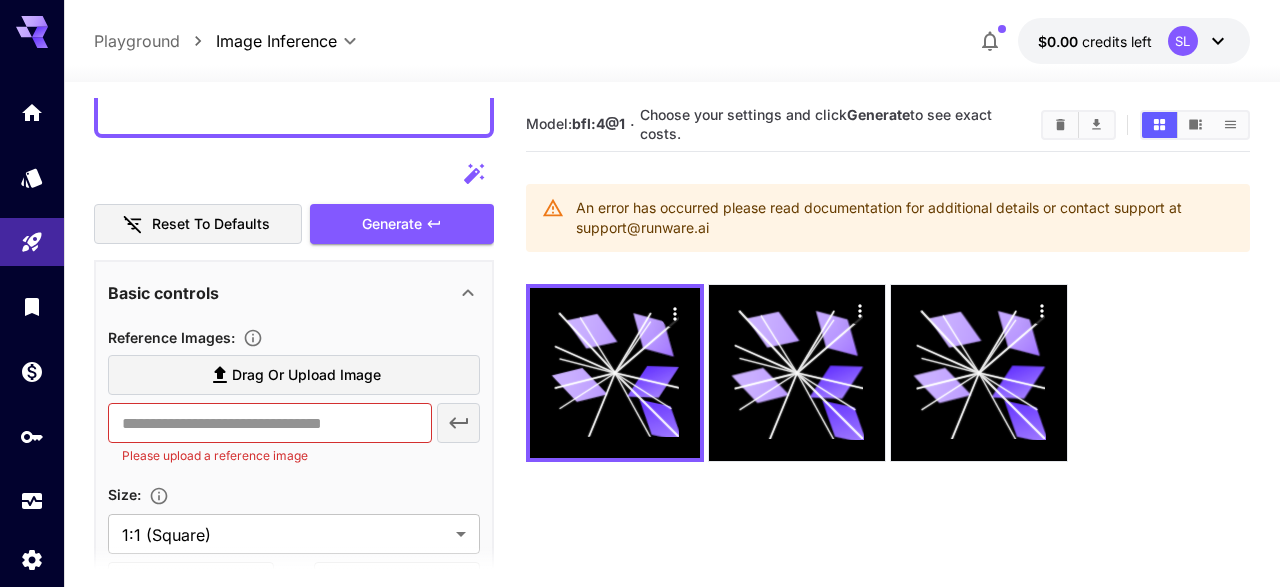 type on "**********" 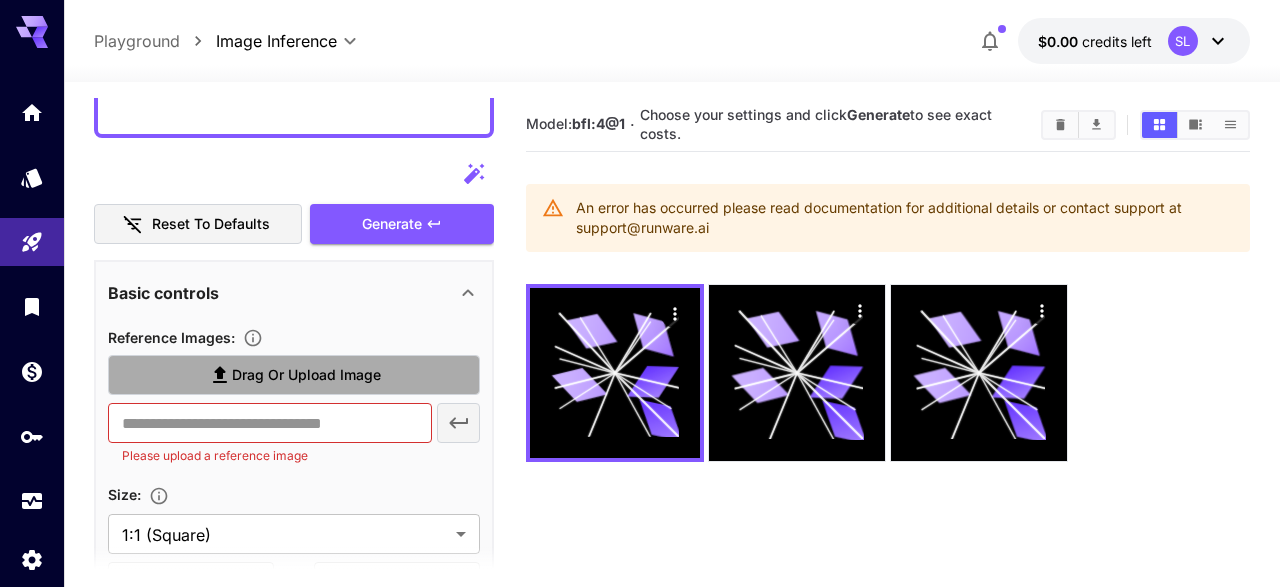 click on "Drag or upload image" at bounding box center (306, 375) 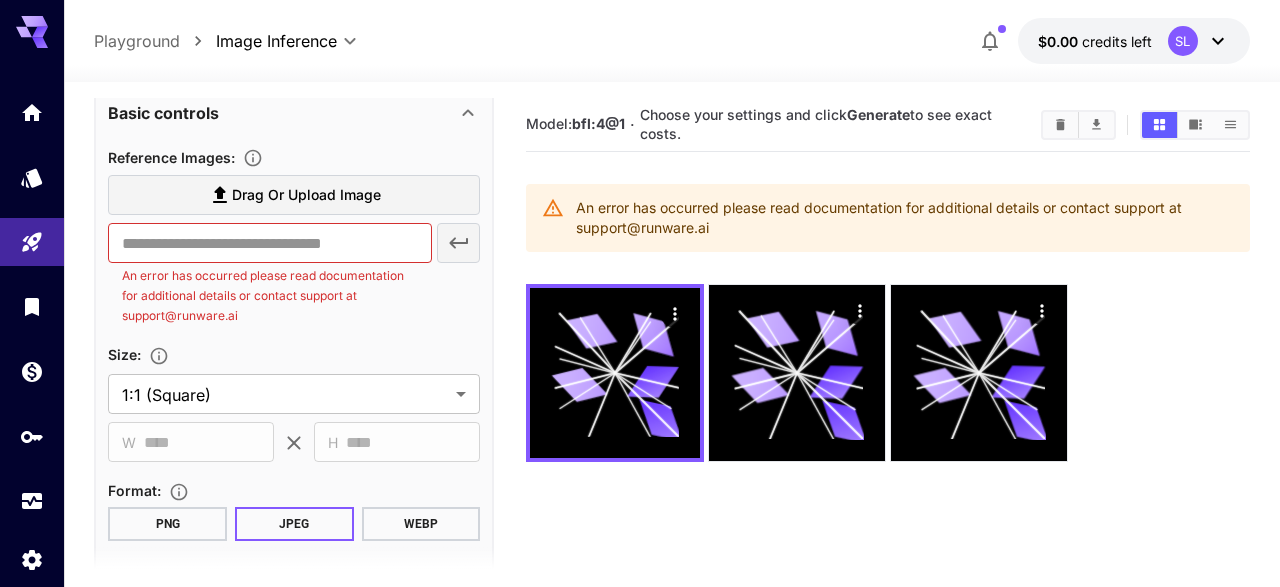 scroll, scrollTop: 580, scrollLeft: 0, axis: vertical 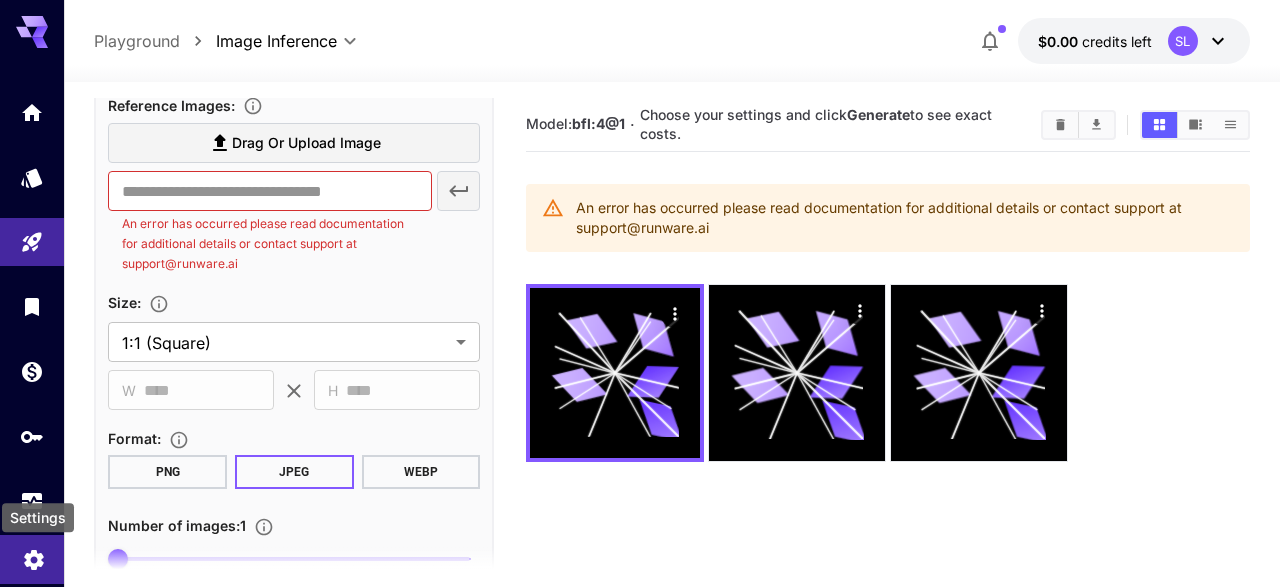 click 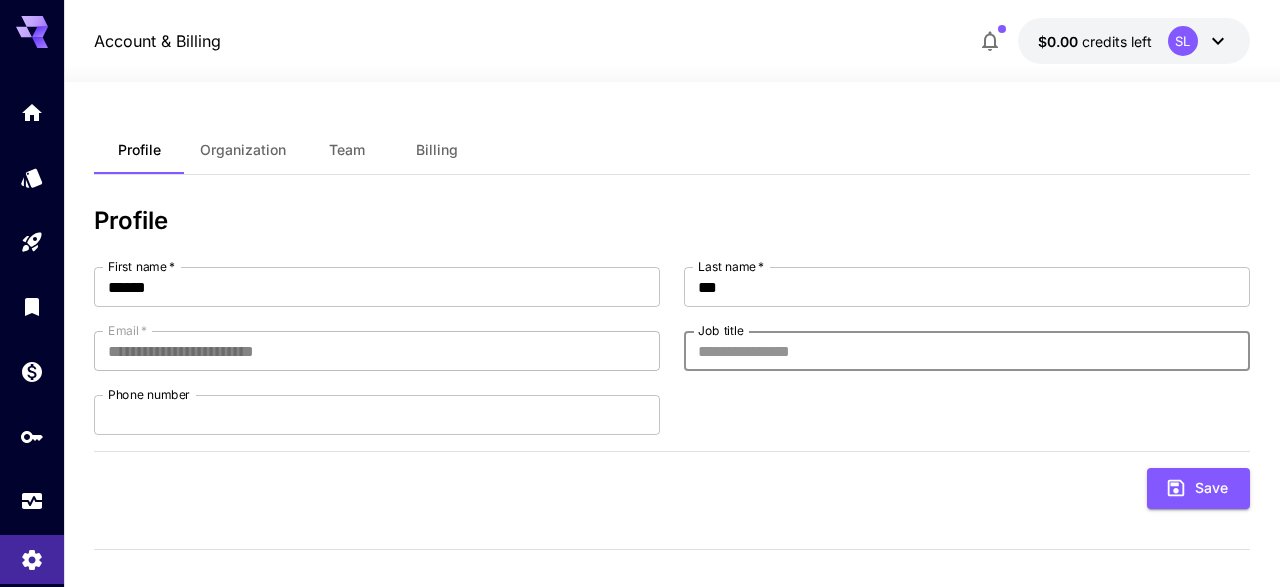 click on "Job title" at bounding box center (967, 351) 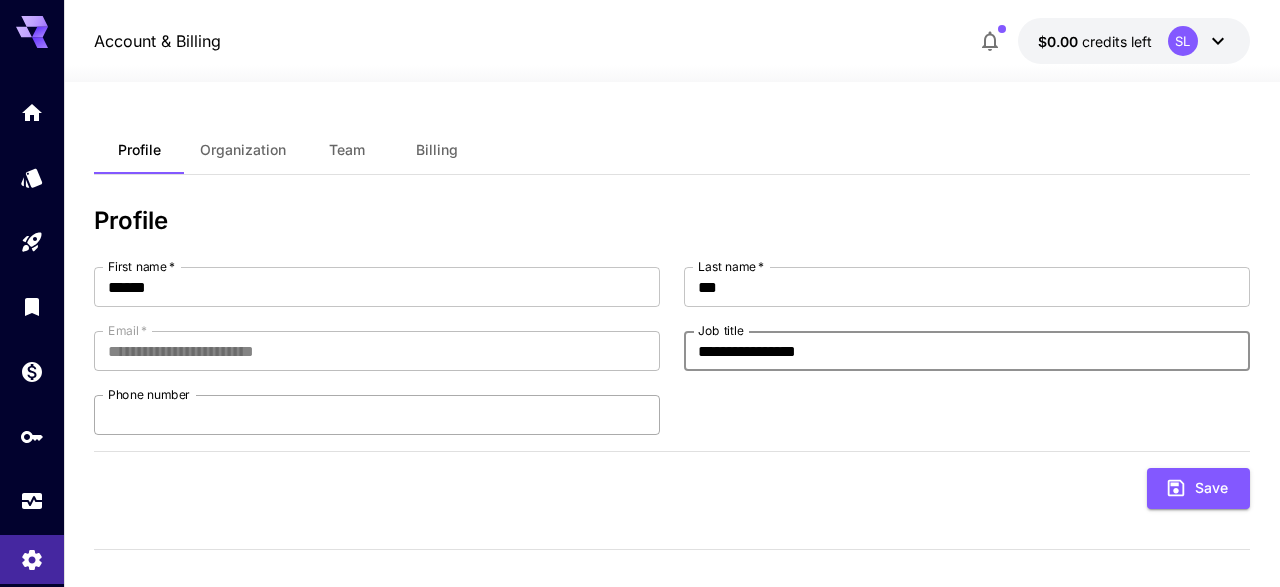 type on "**********" 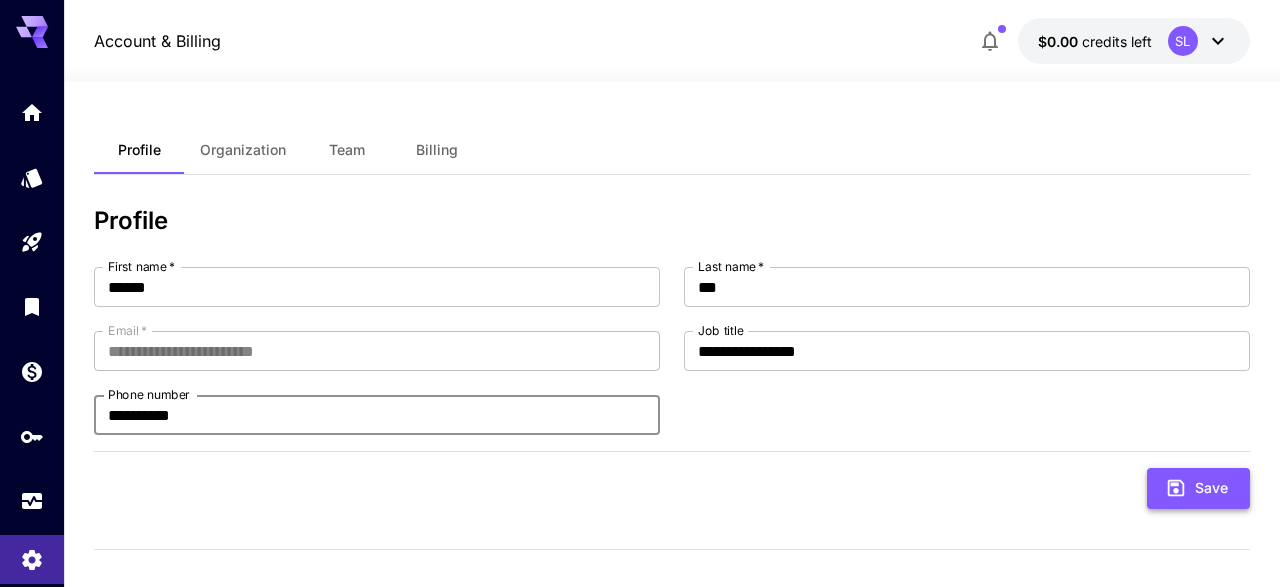 type on "**********" 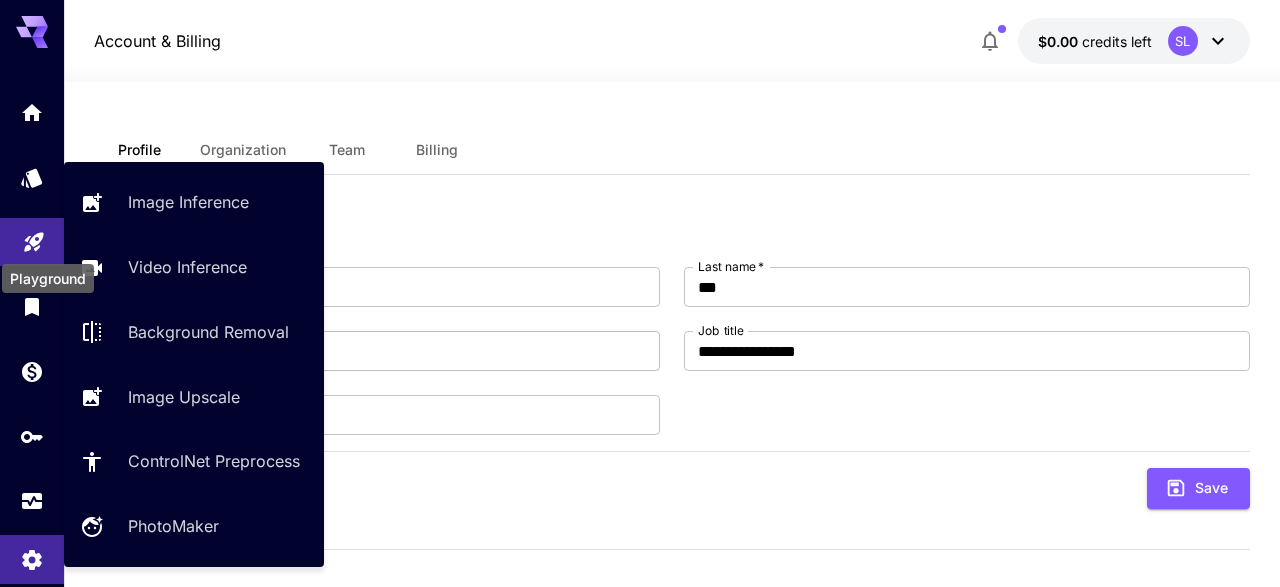 click 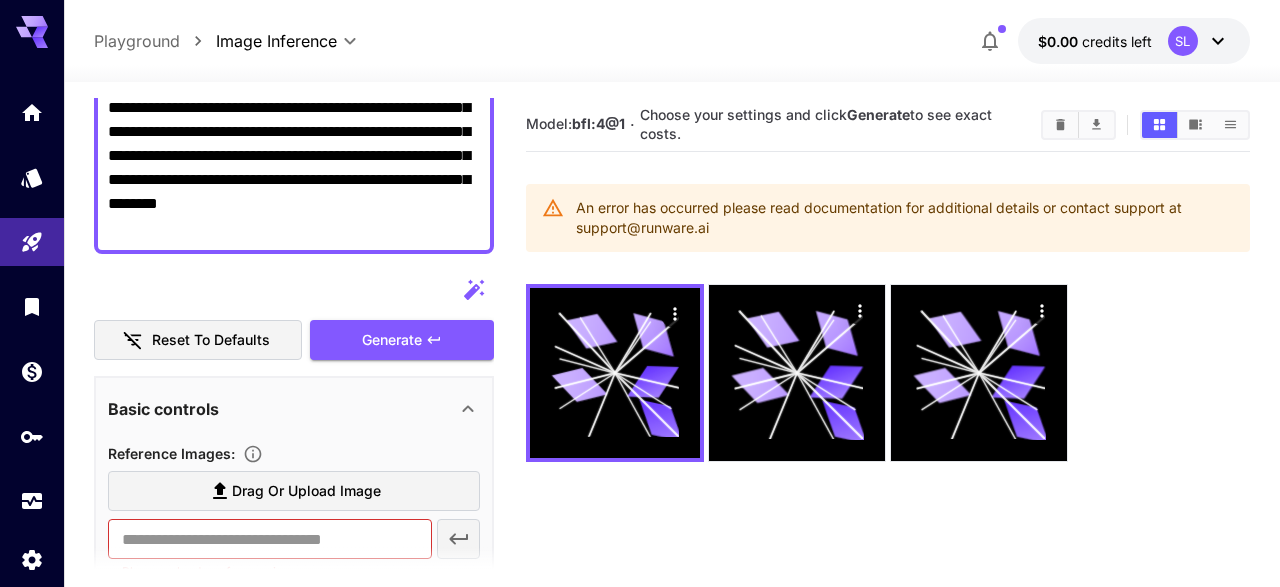 scroll, scrollTop: 464, scrollLeft: 0, axis: vertical 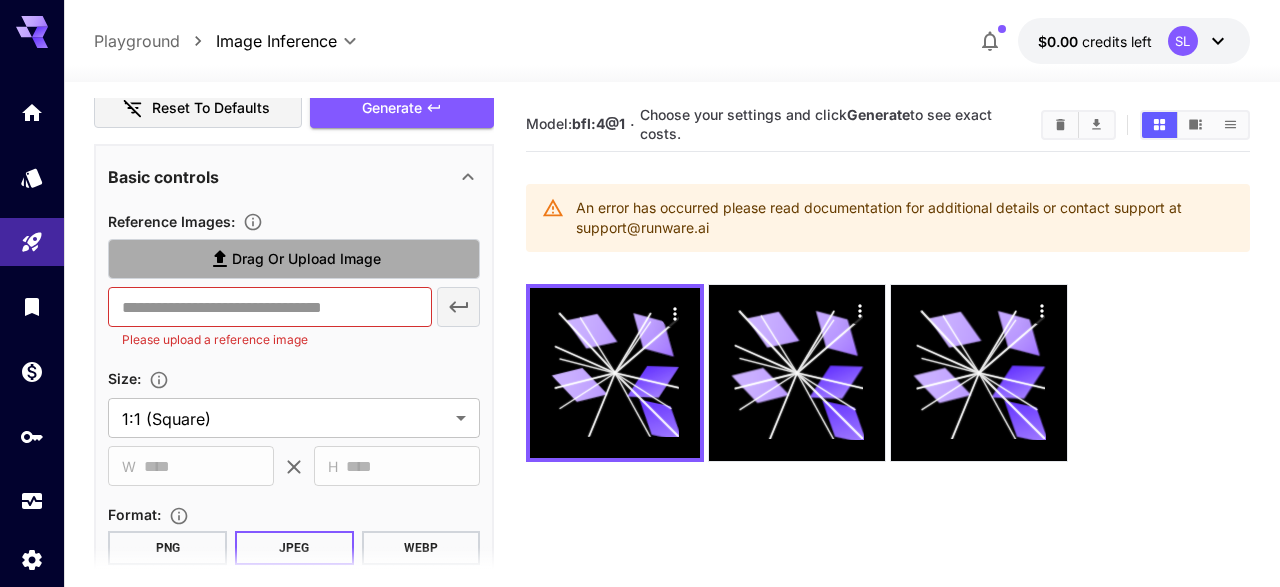 click on "Drag or upload image" at bounding box center [306, 259] 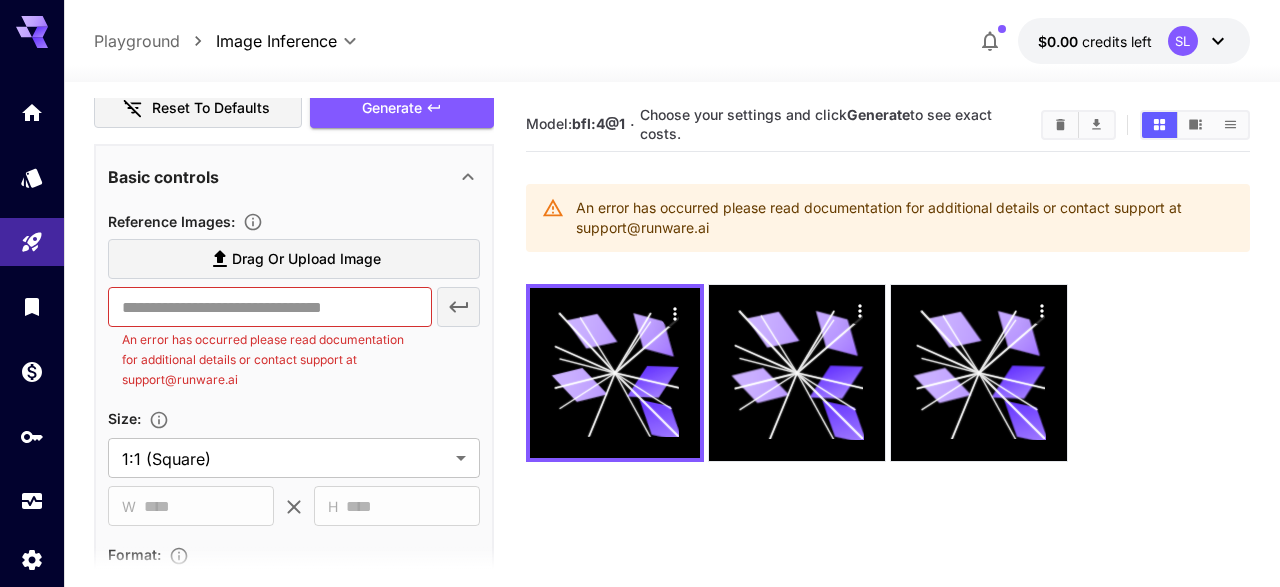 click on "​ An error has occurred please read documentation for additional details or contact support at support@[EMAIL]" at bounding box center [294, 338] 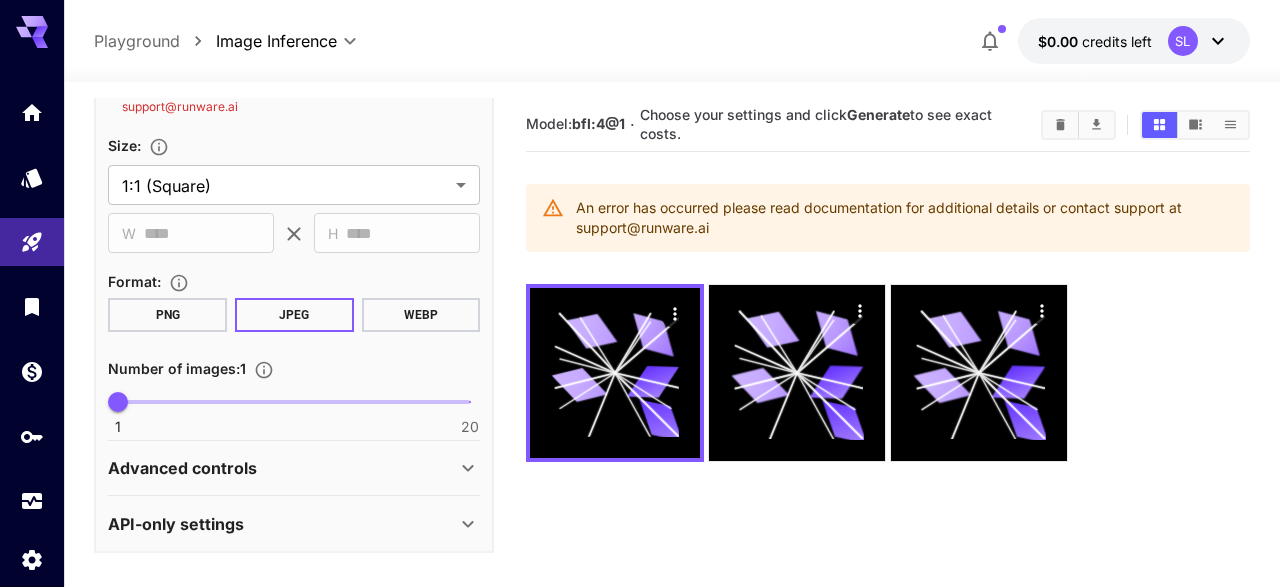 scroll, scrollTop: 740, scrollLeft: 0, axis: vertical 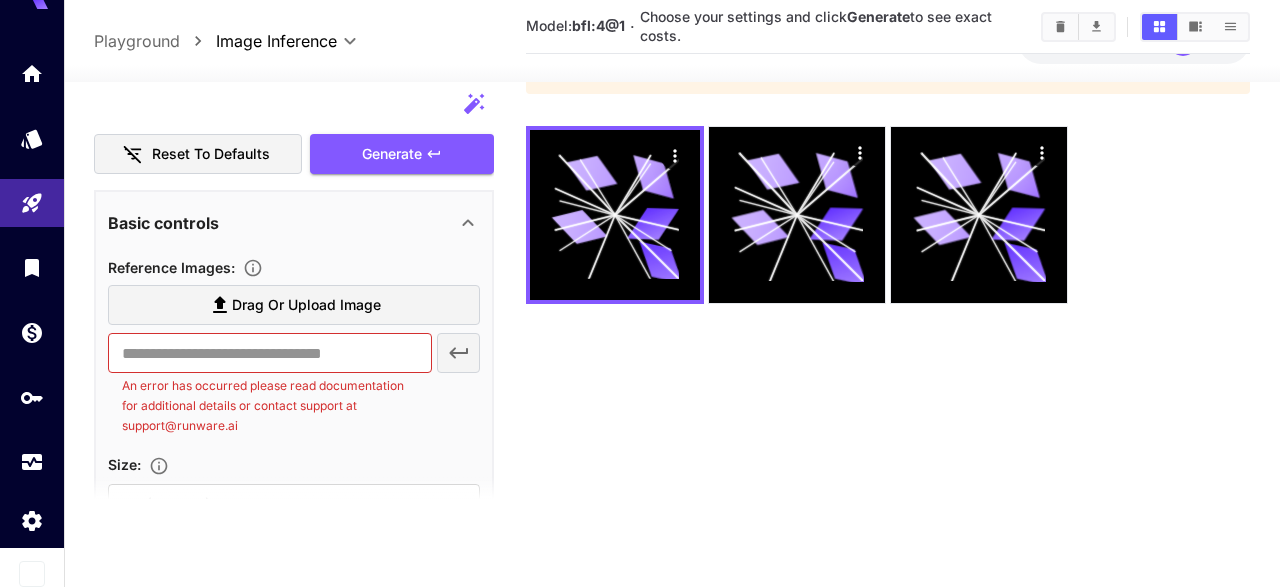 click on "Drag or upload image" at bounding box center (294, 305) 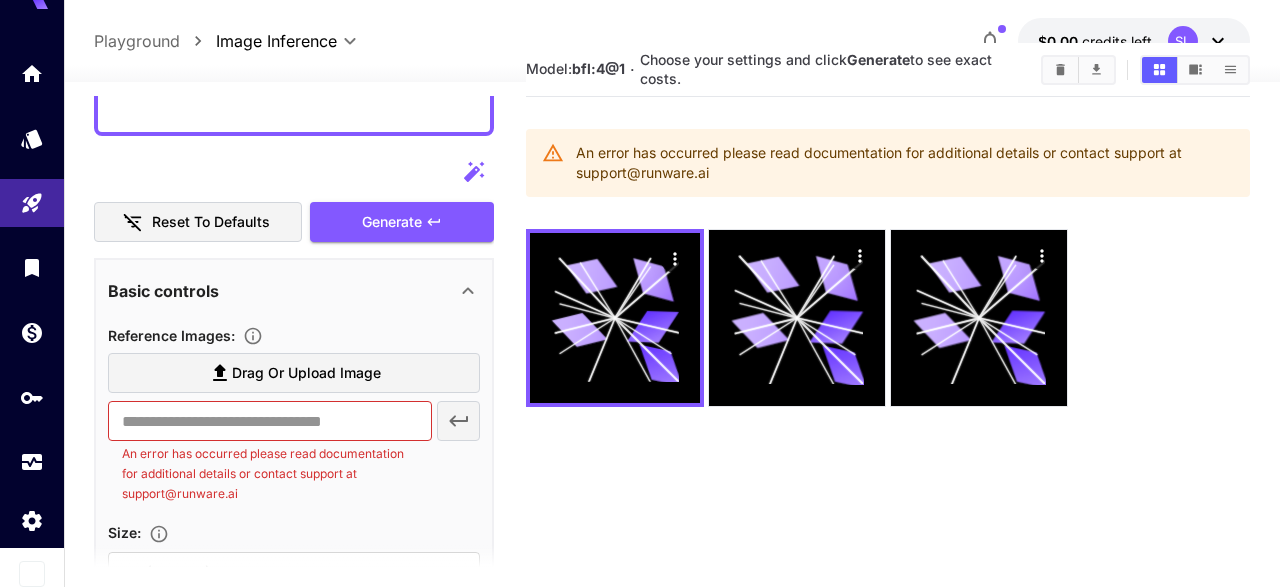 scroll, scrollTop: 54, scrollLeft: 0, axis: vertical 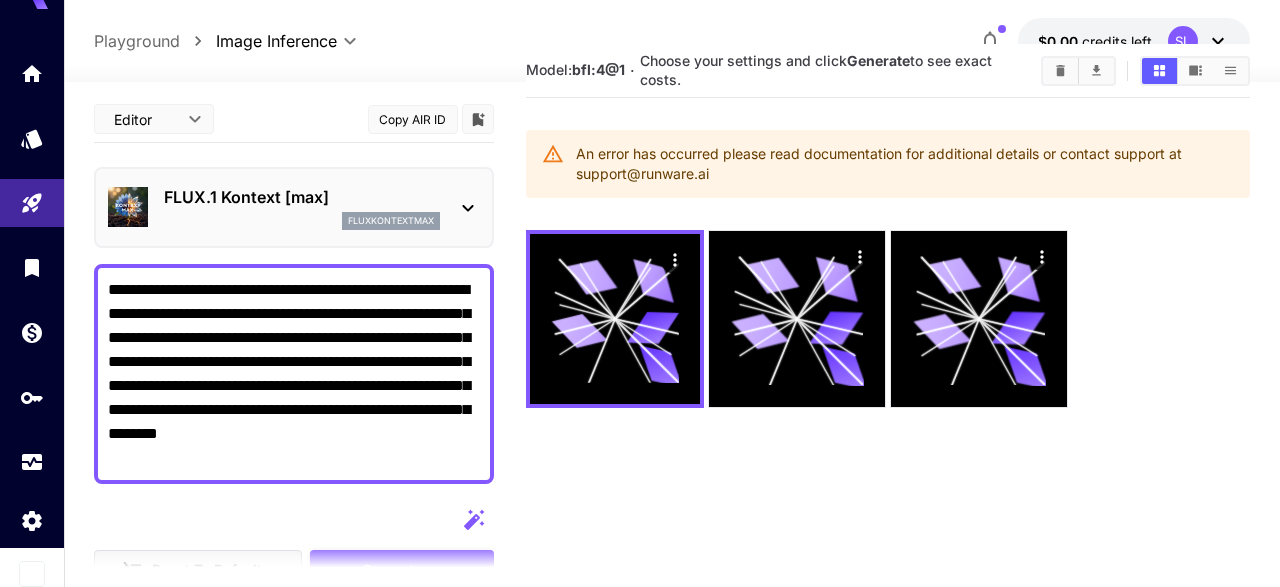click on "**********" at bounding box center (294, 374) 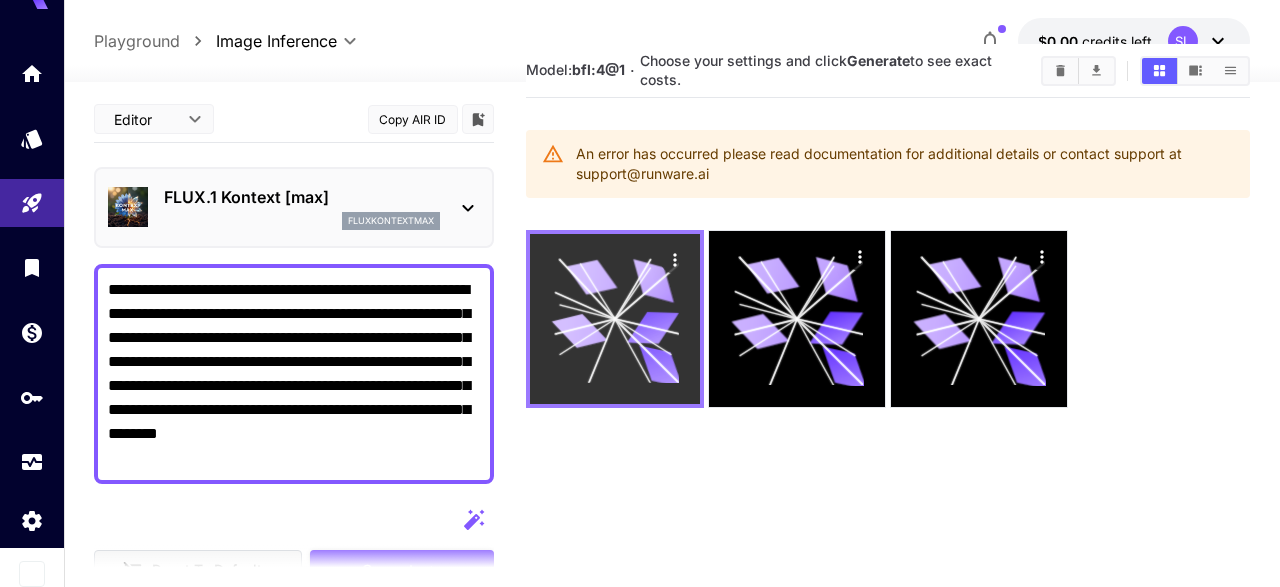 click at bounding box center [615, 319] 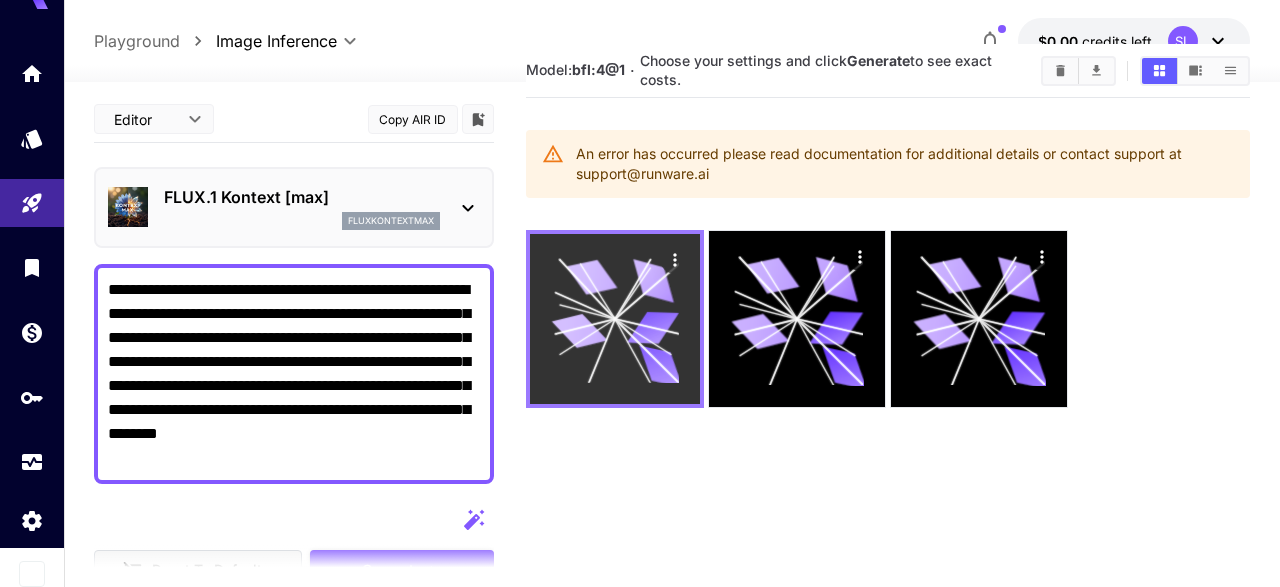 click at bounding box center (615, 319) 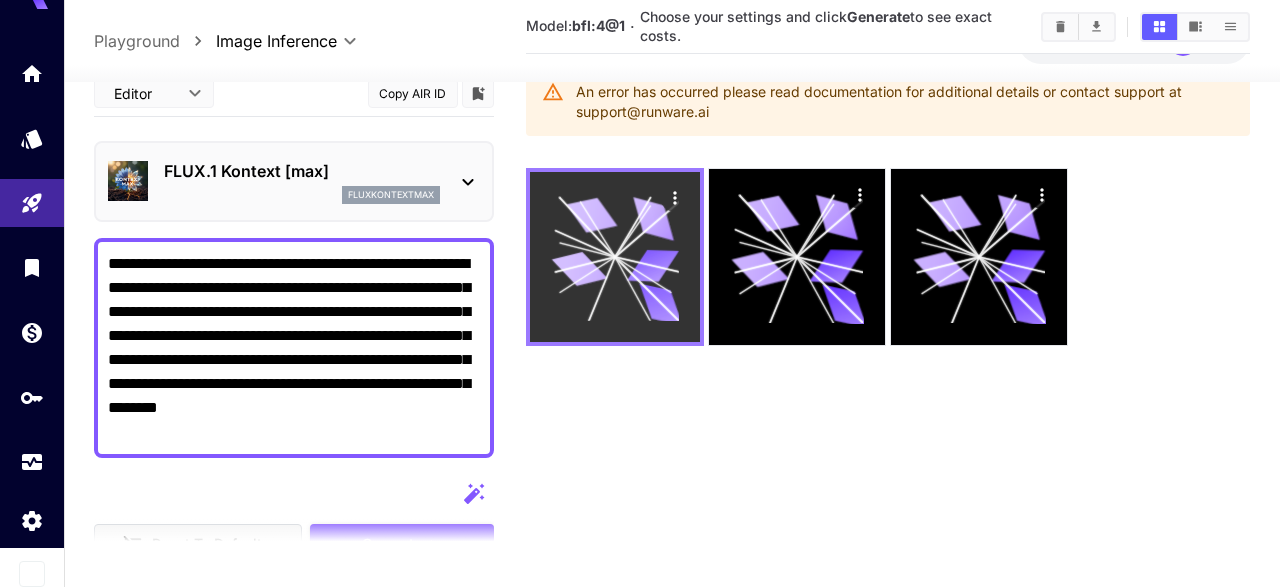 scroll, scrollTop: 158, scrollLeft: 0, axis: vertical 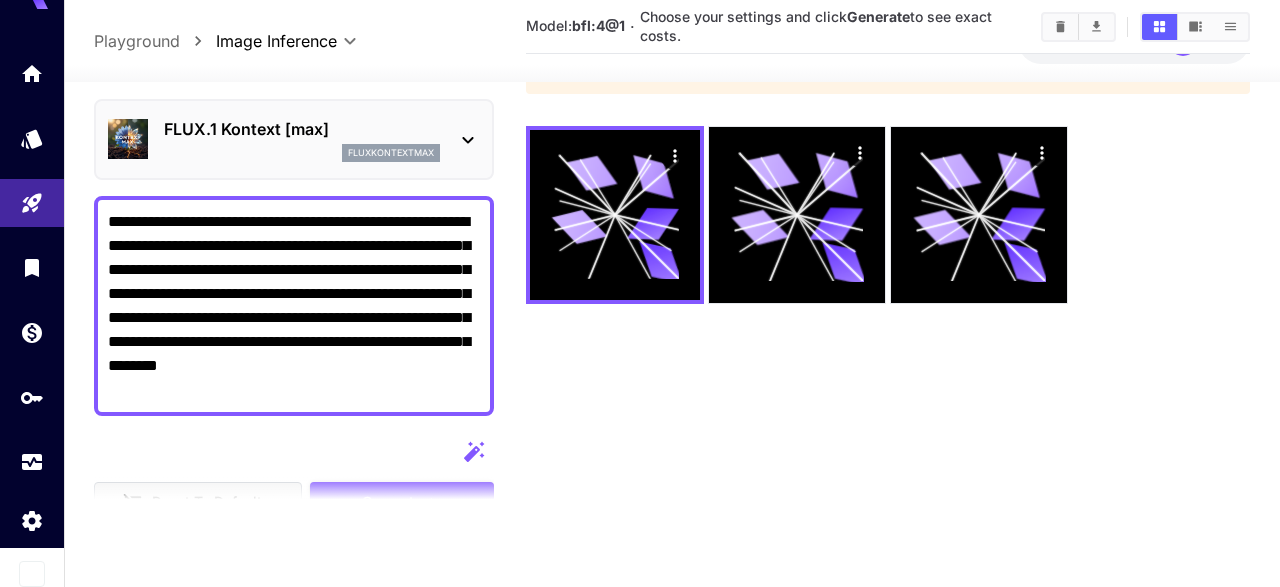 drag, startPoint x: 244, startPoint y: 393, endPoint x: 90, endPoint y: 218, distance: 233.11156 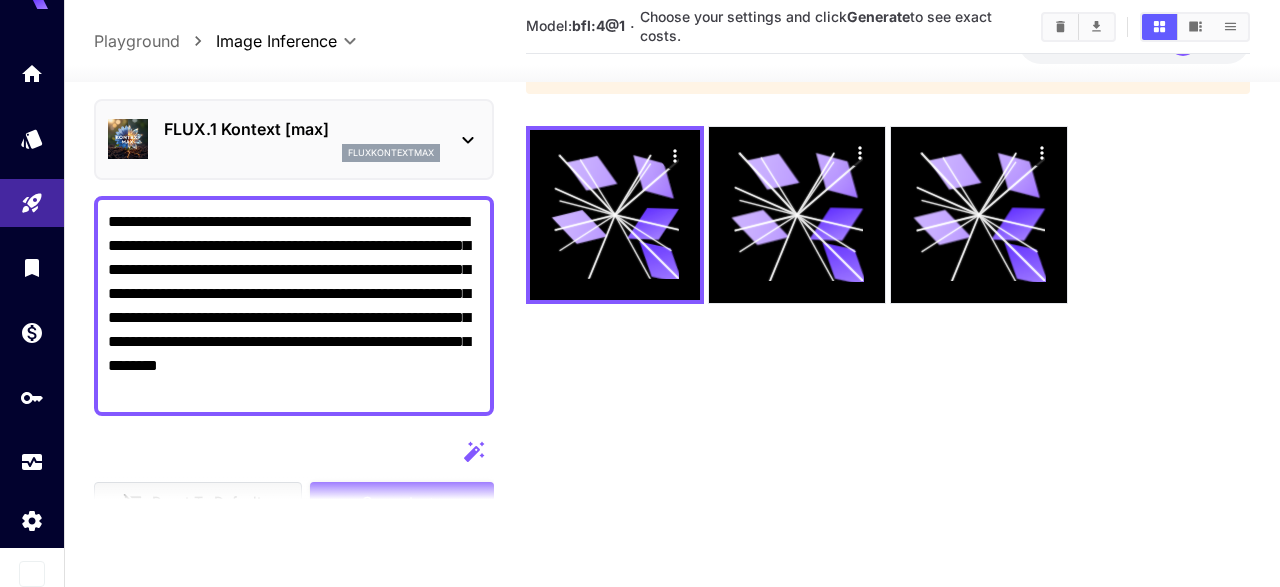 click on "**********" at bounding box center [294, 306] 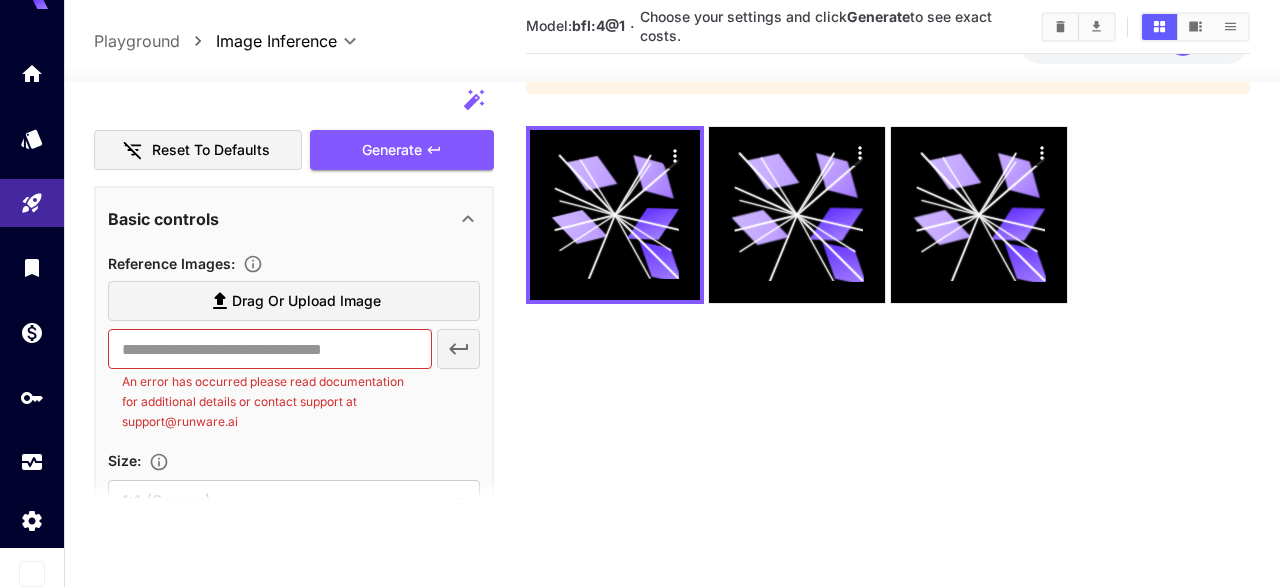 scroll, scrollTop: 580, scrollLeft: 0, axis: vertical 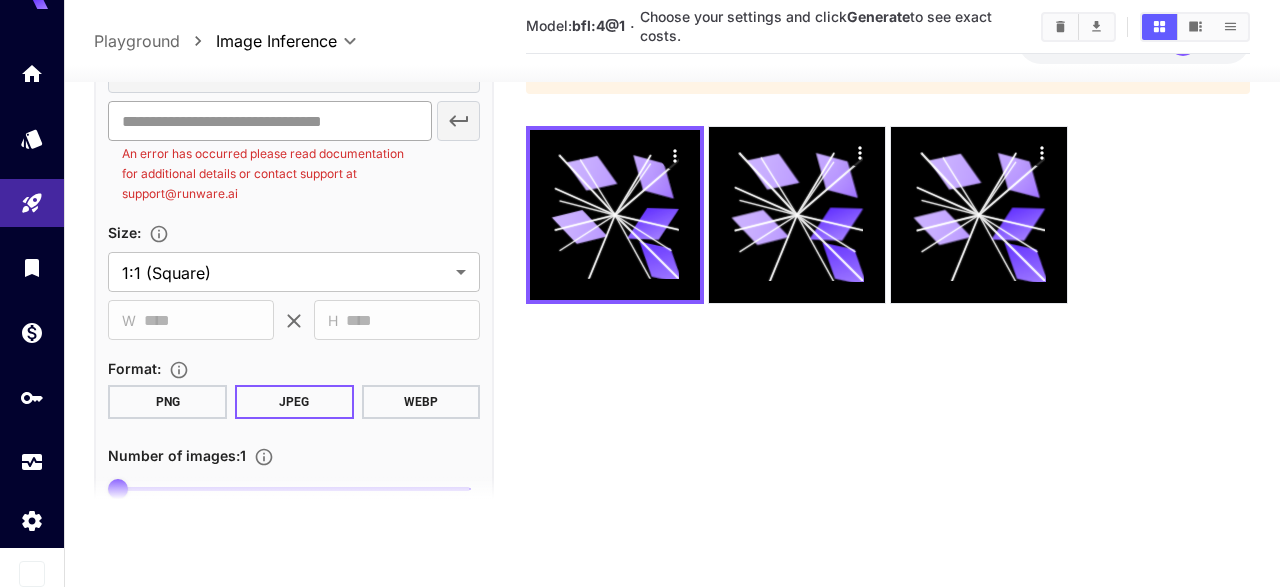 click at bounding box center [269, 122] 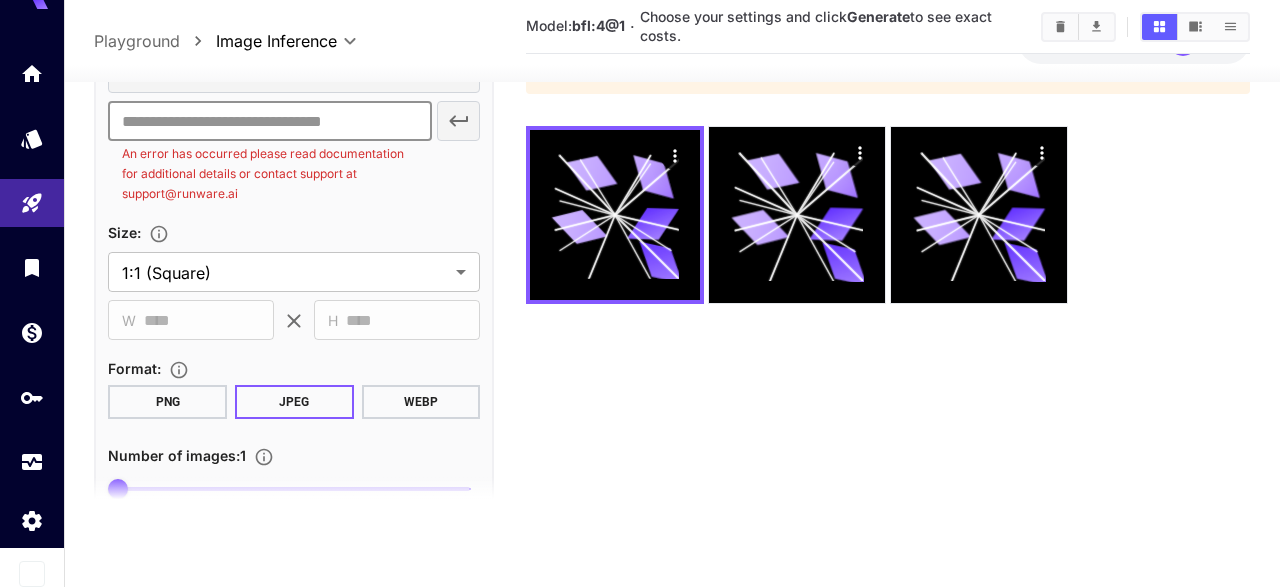 paste on "**********" 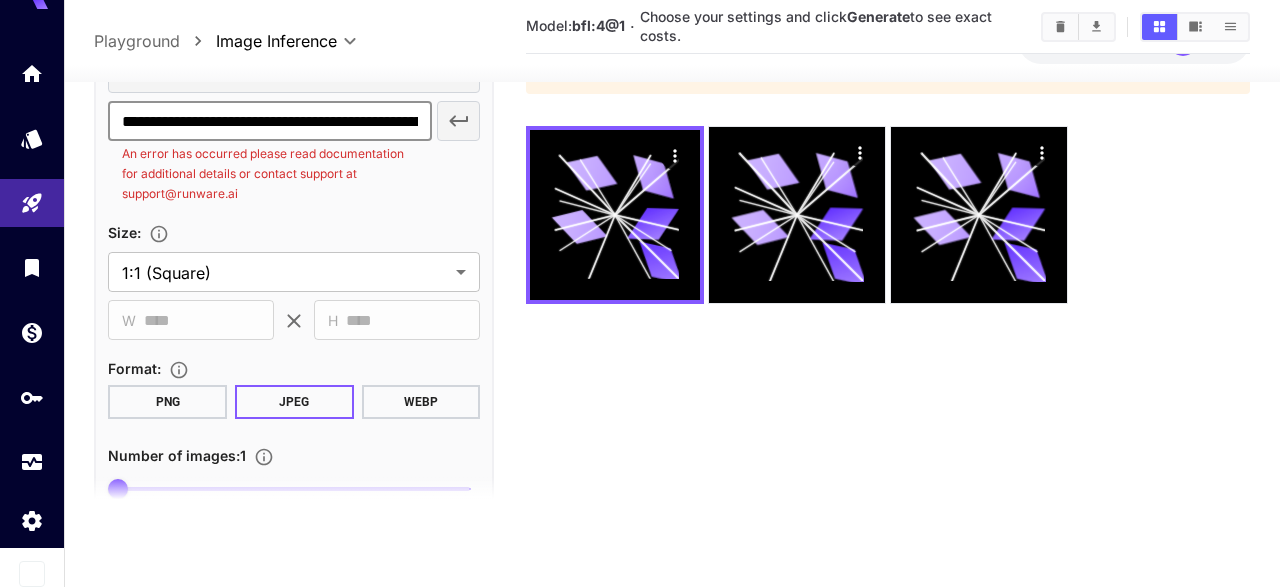 scroll, scrollTop: 0, scrollLeft: 452, axis: horizontal 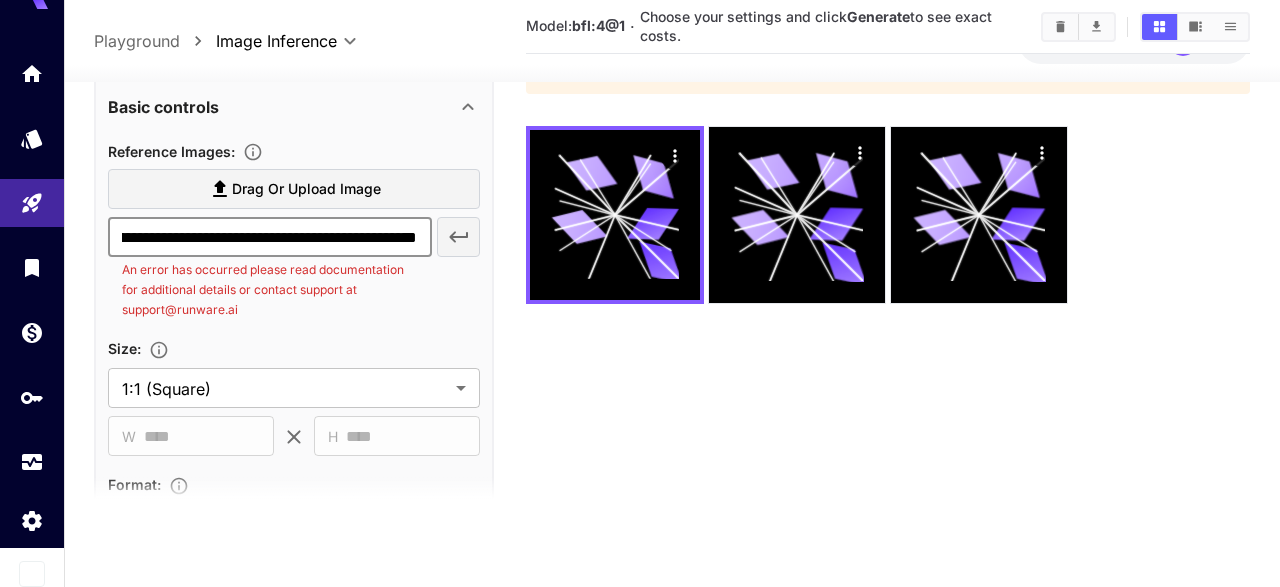 type on "**********" 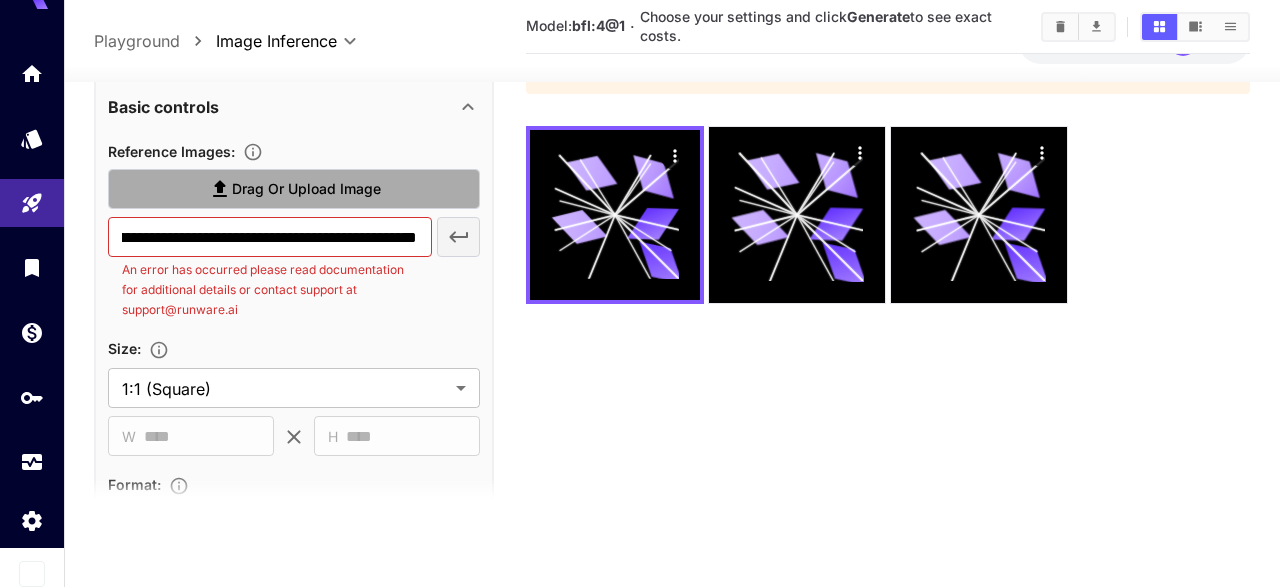 click on "Drag or upload image" at bounding box center (294, 189) 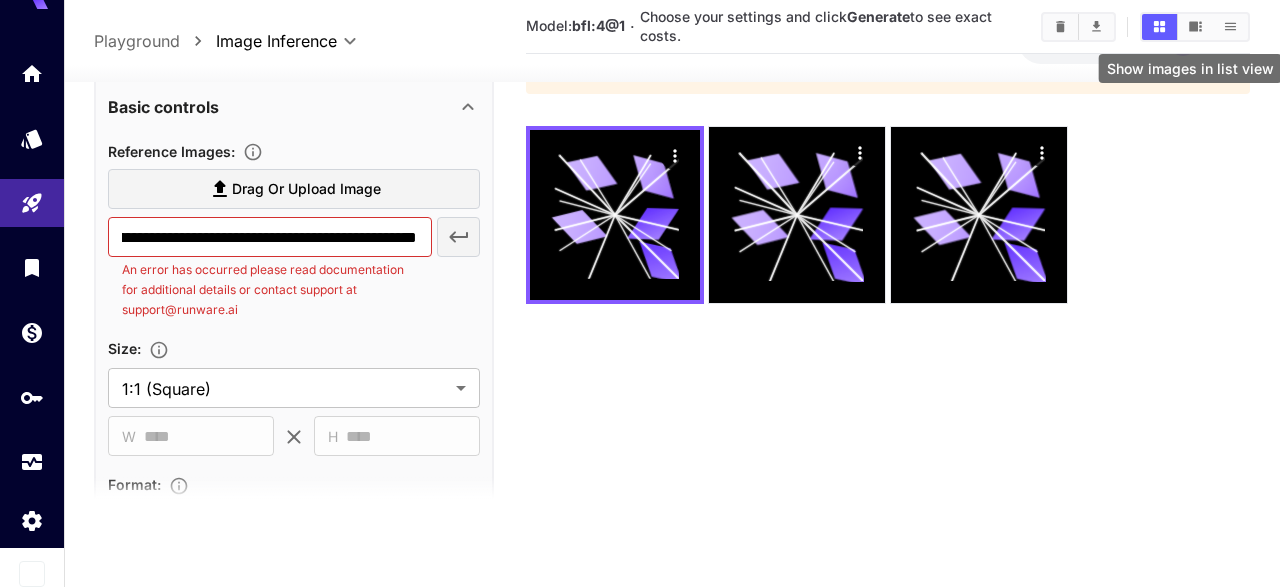 click at bounding box center [1230, 27] 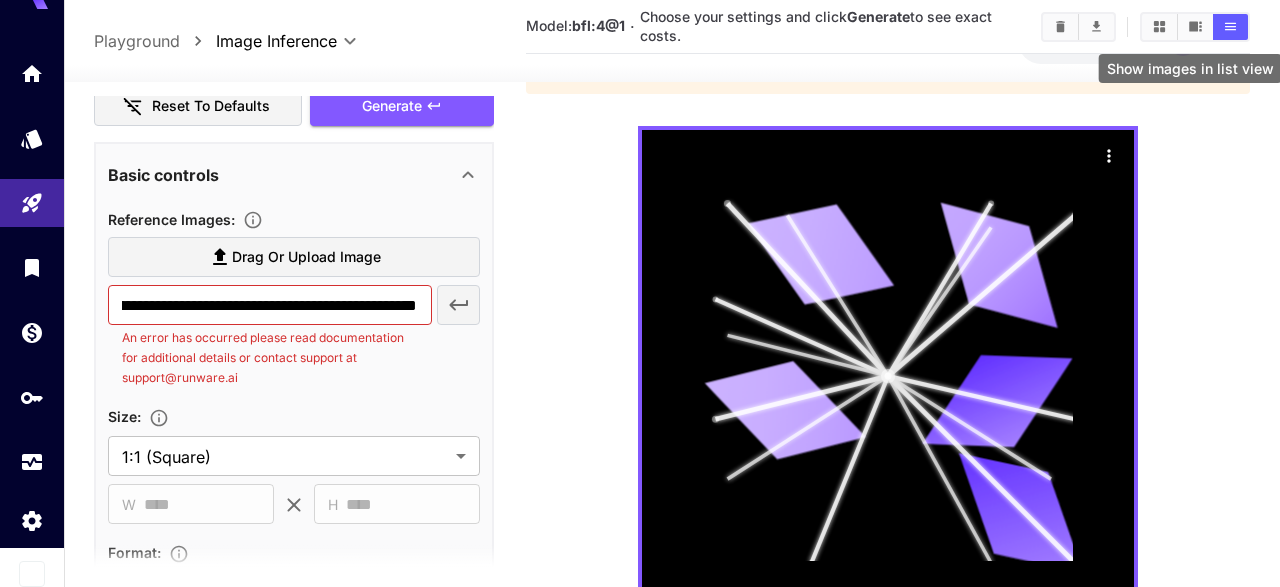 click at bounding box center (1230, 27) 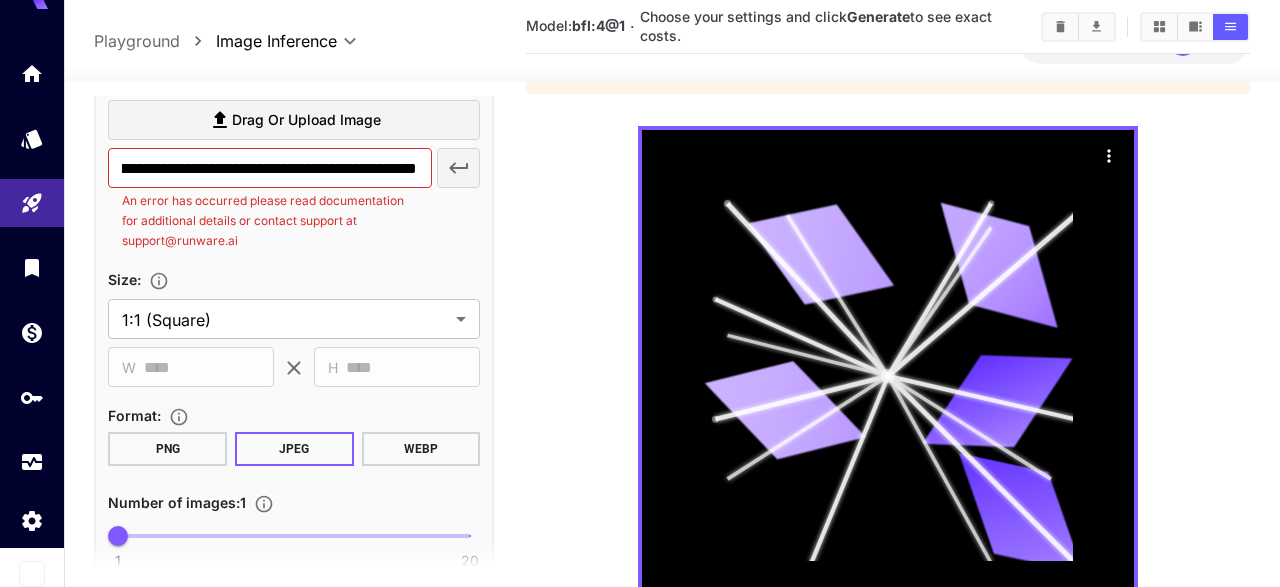 scroll, scrollTop: 696, scrollLeft: 0, axis: vertical 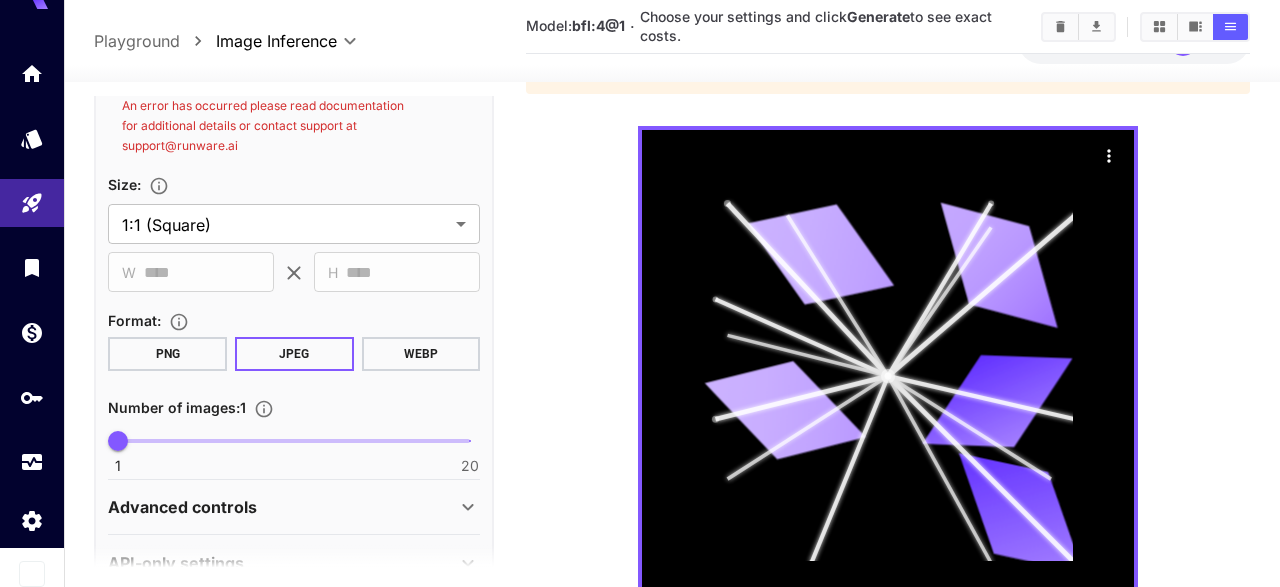 click on "PNG" at bounding box center [167, 354] 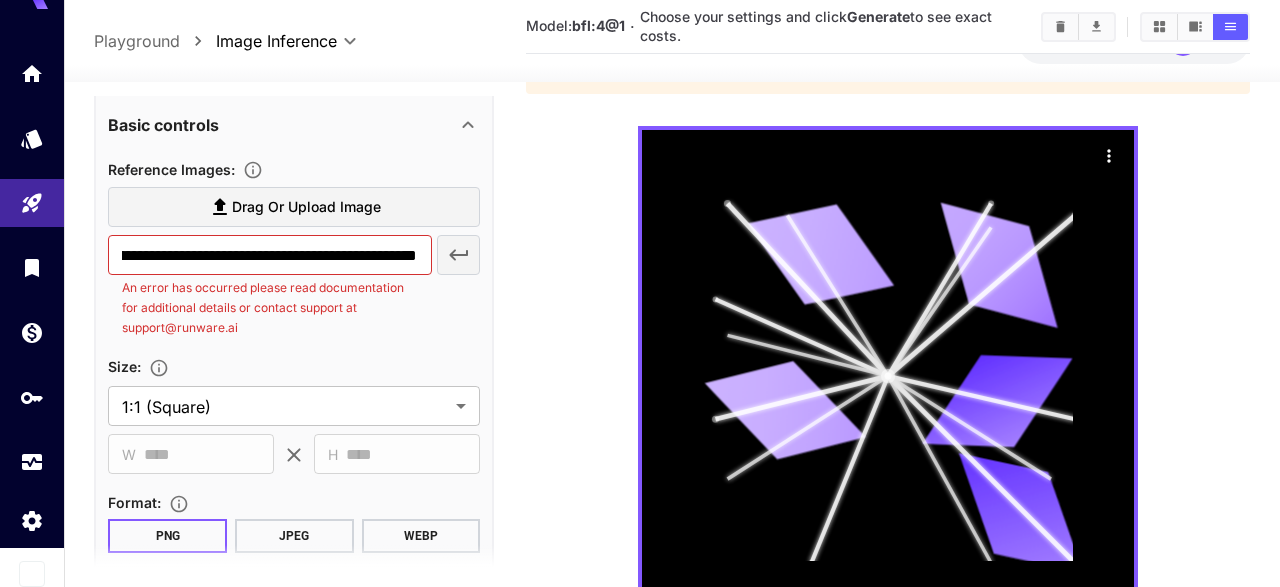 scroll, scrollTop: 464, scrollLeft: 0, axis: vertical 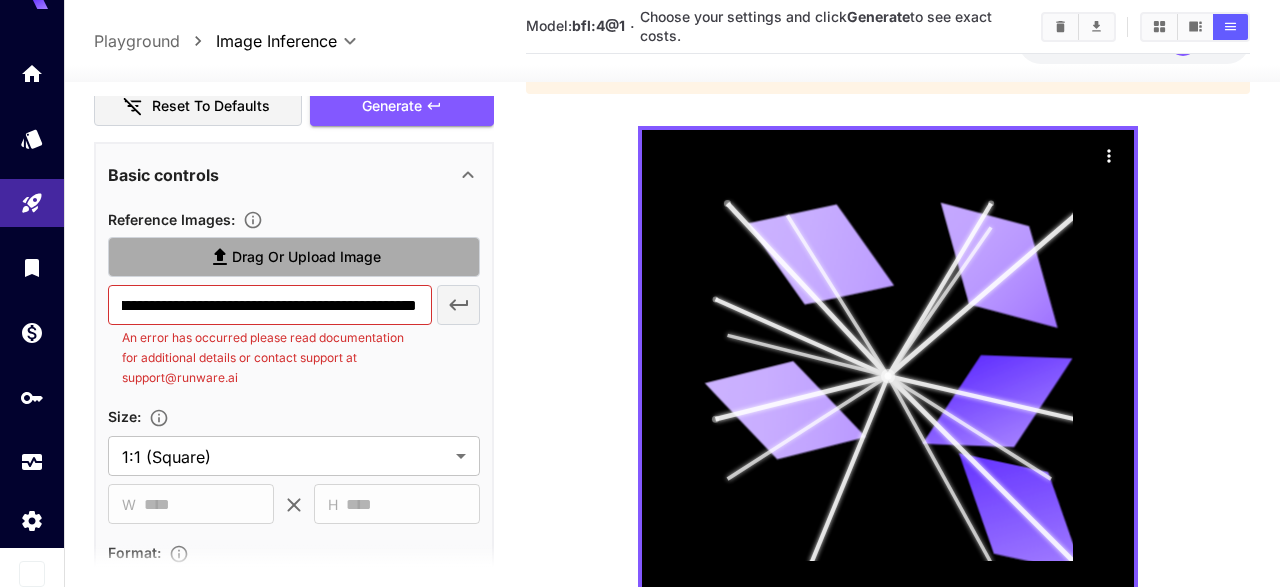 click on "Drag or upload image" at bounding box center (294, 257) 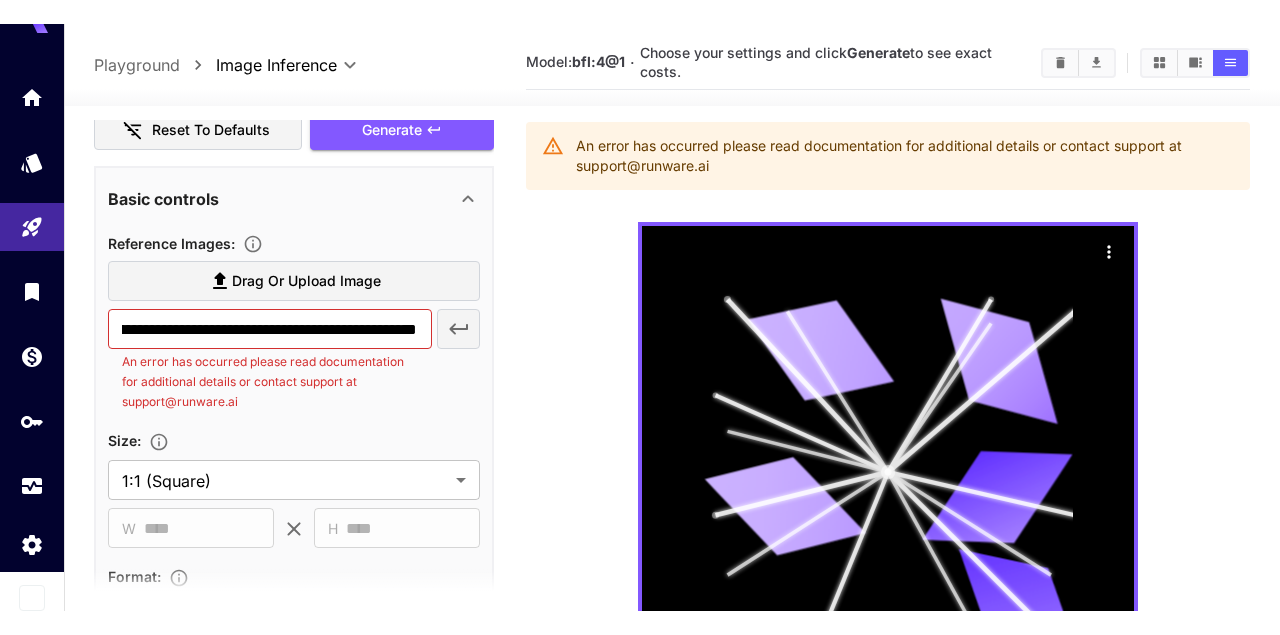 scroll, scrollTop: 0, scrollLeft: 0, axis: both 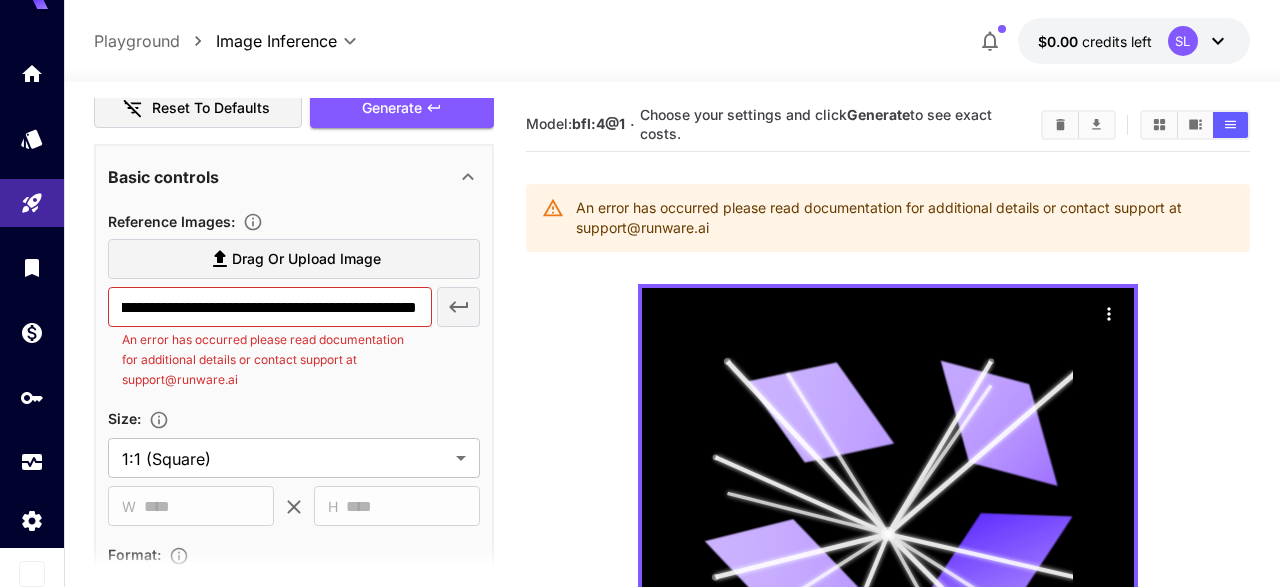 click on "Model:  bfl:4@1 · Choose your settings and click  Generate  to see exact costs. An error has occurred please read documentation for additional details or contact support at support@[EMAIL]" at bounding box center (887, 949) 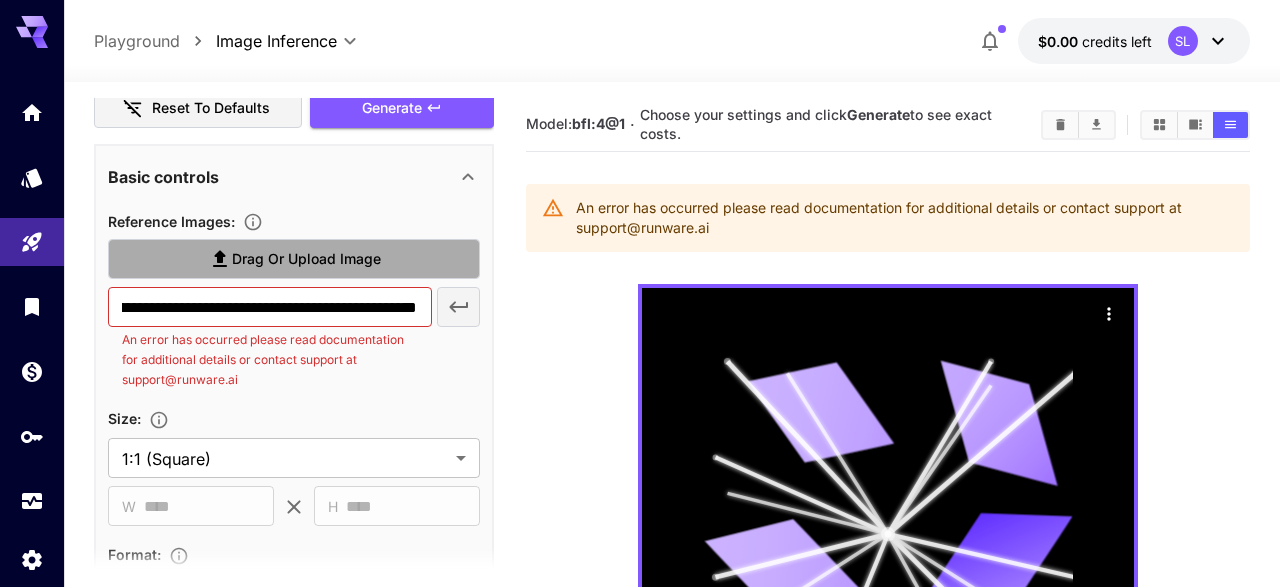 click on "Drag or upload image" at bounding box center [306, 259] 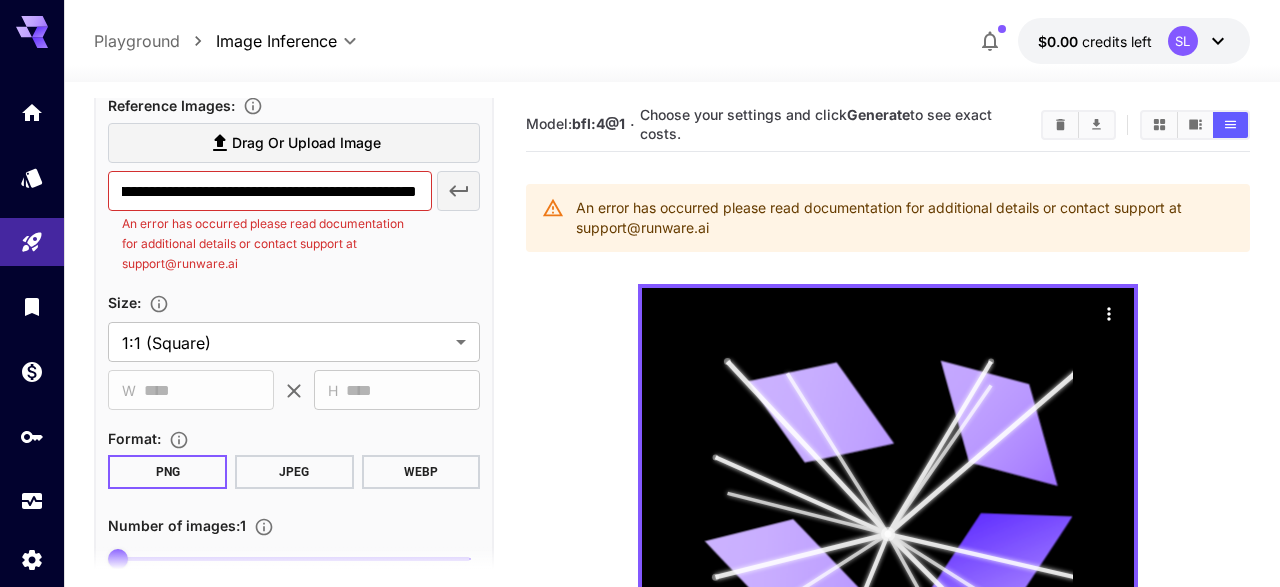 scroll, scrollTop: 696, scrollLeft: 0, axis: vertical 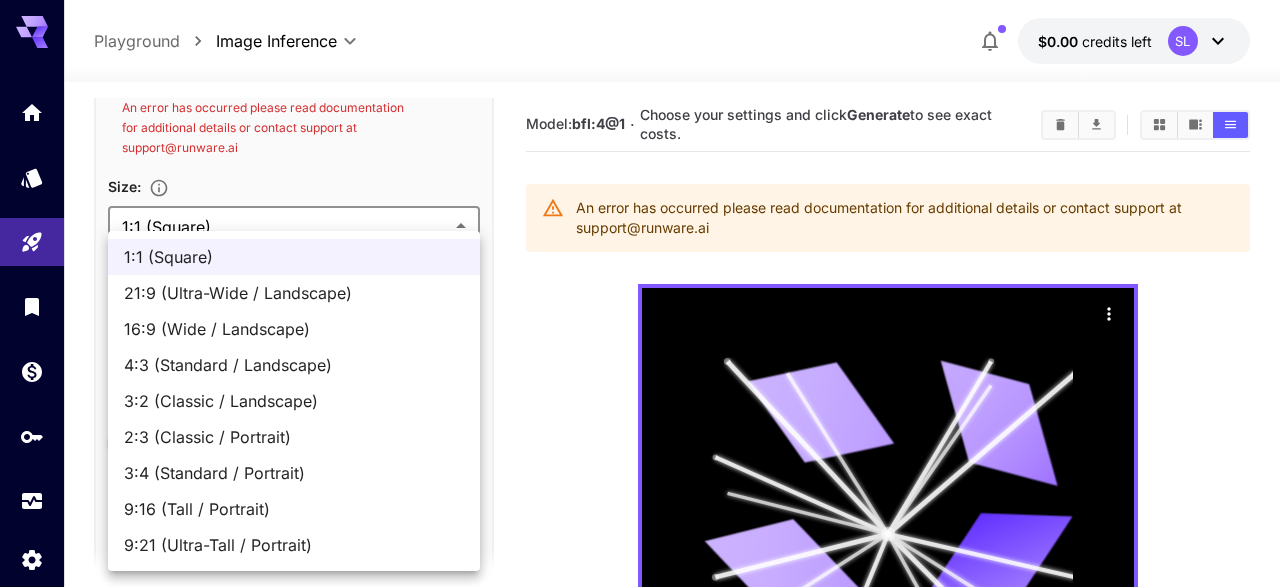 drag, startPoint x: 467, startPoint y: 233, endPoint x: 451, endPoint y: 257, distance: 28.84441 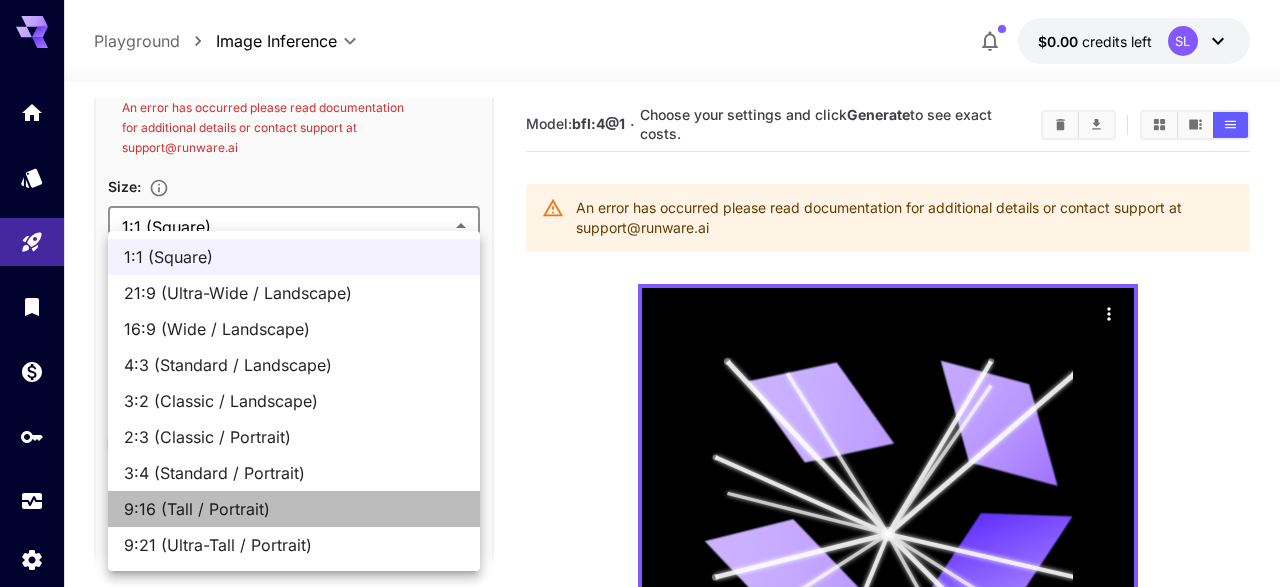 click on "9:16 (Tall / Portrait)" at bounding box center [294, 509] 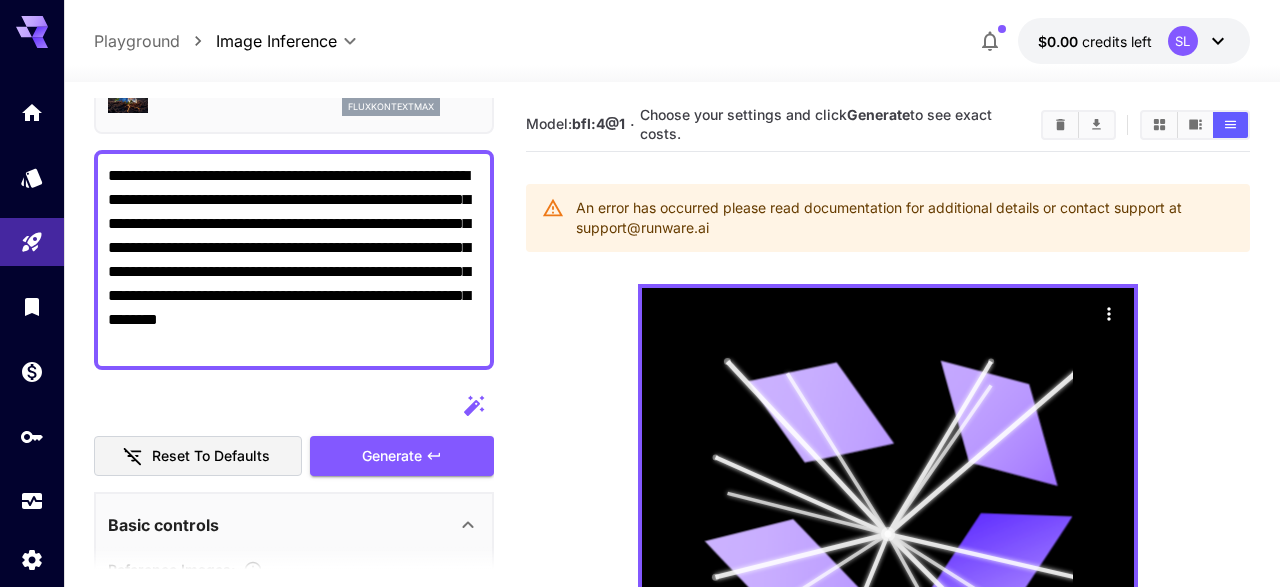 scroll, scrollTop: 580, scrollLeft: 0, axis: vertical 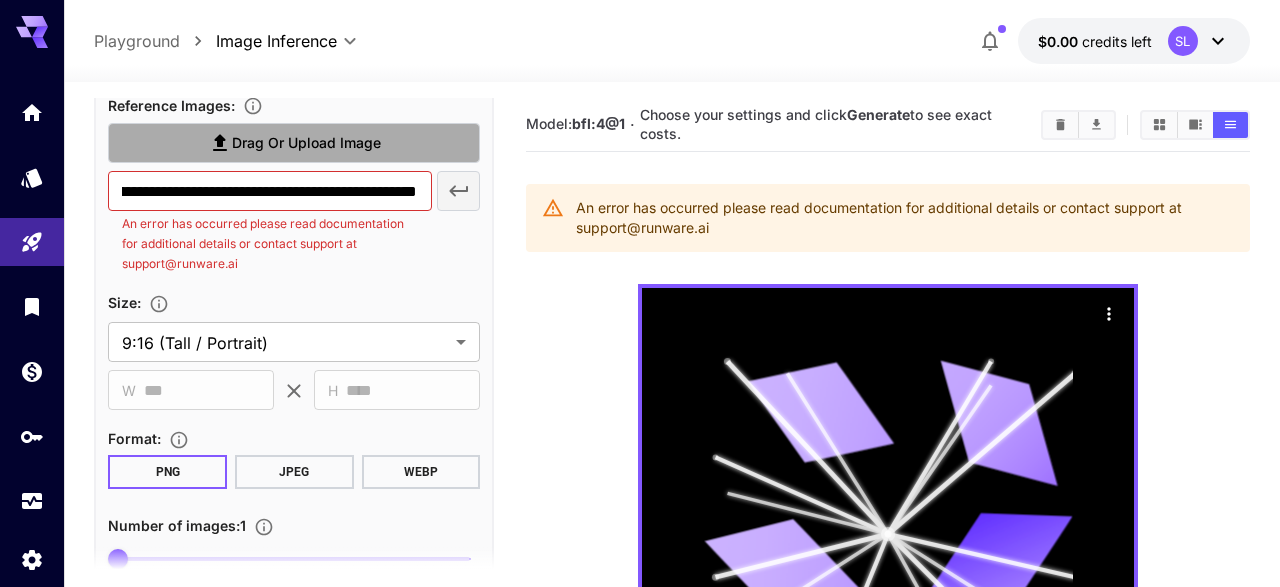 click on "Drag or upload image" at bounding box center (306, 143) 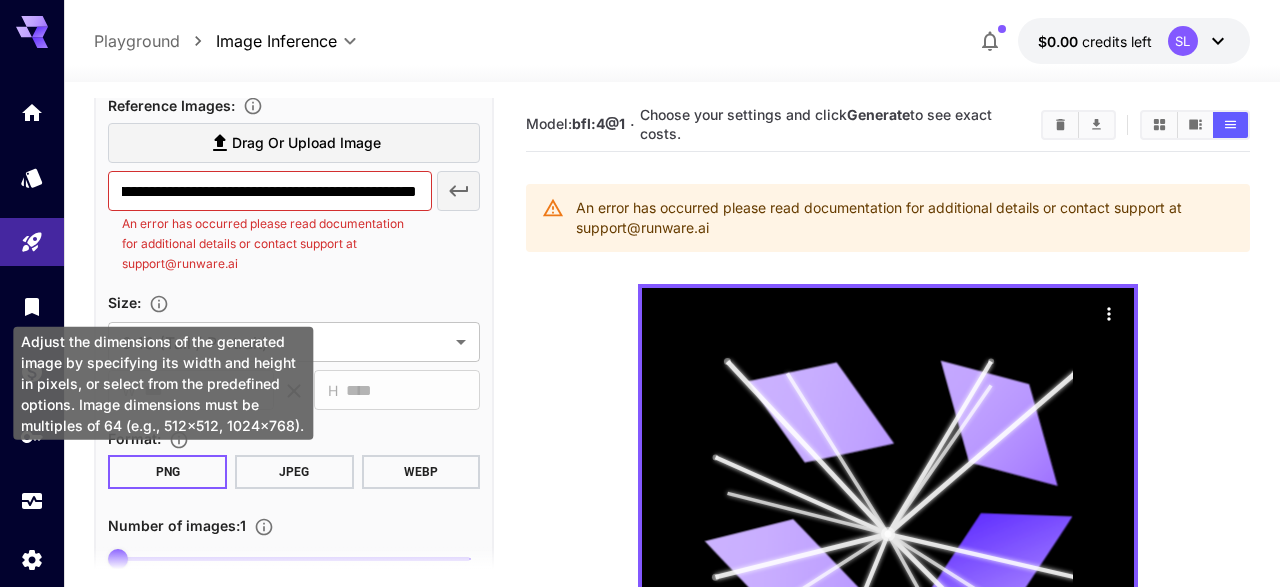click 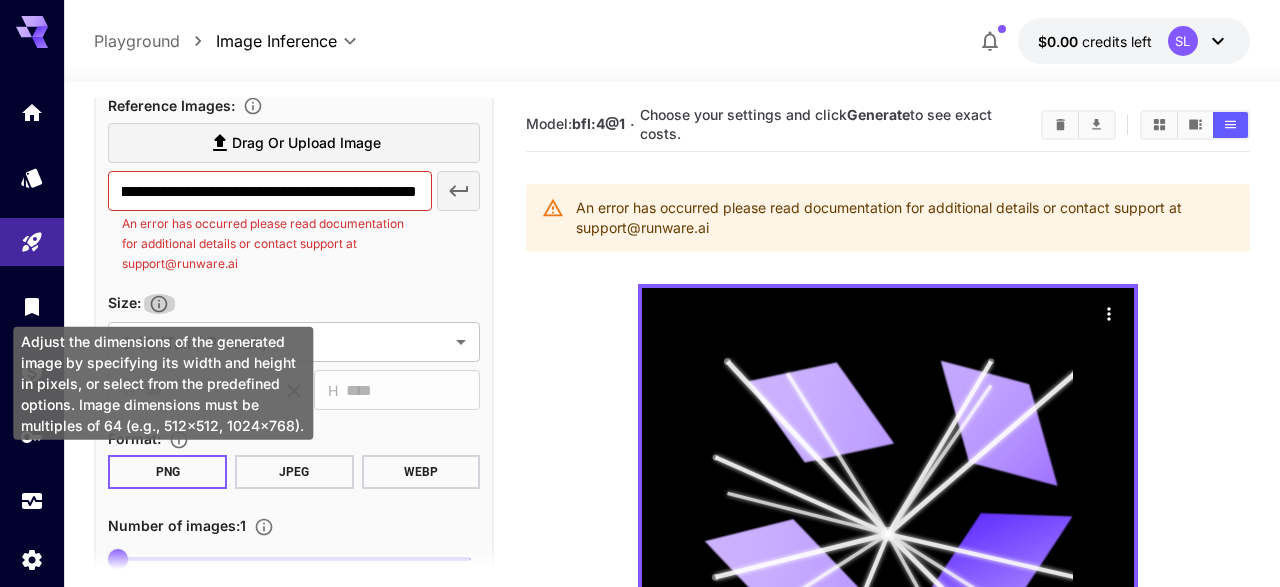 click 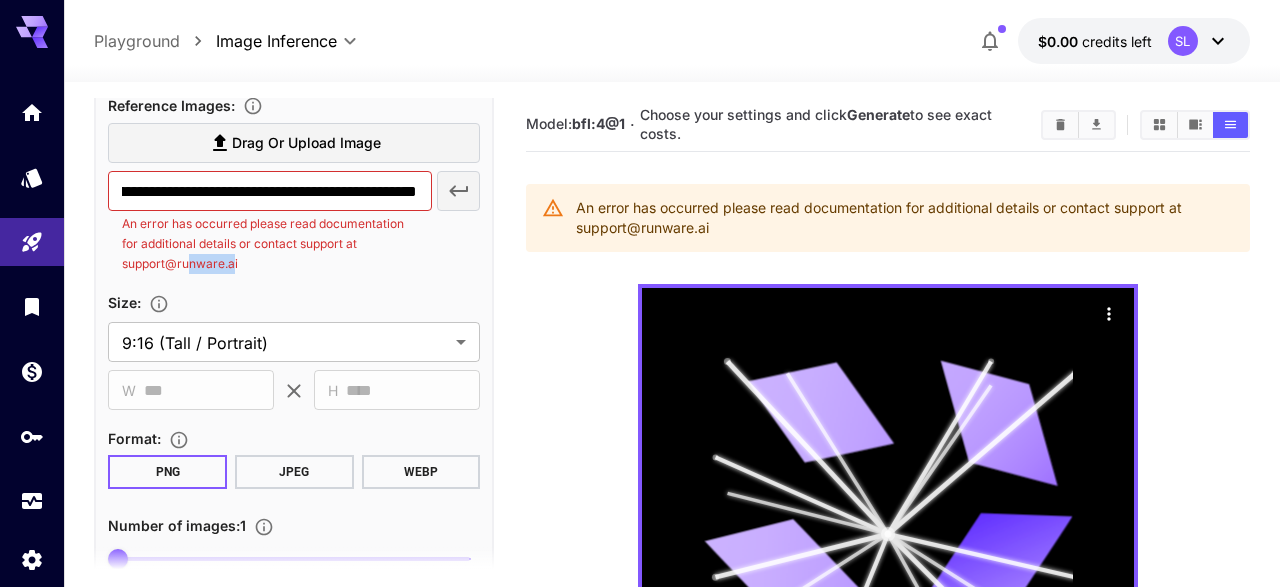 drag, startPoint x: 235, startPoint y: 263, endPoint x: 189, endPoint y: 265, distance: 46.043457 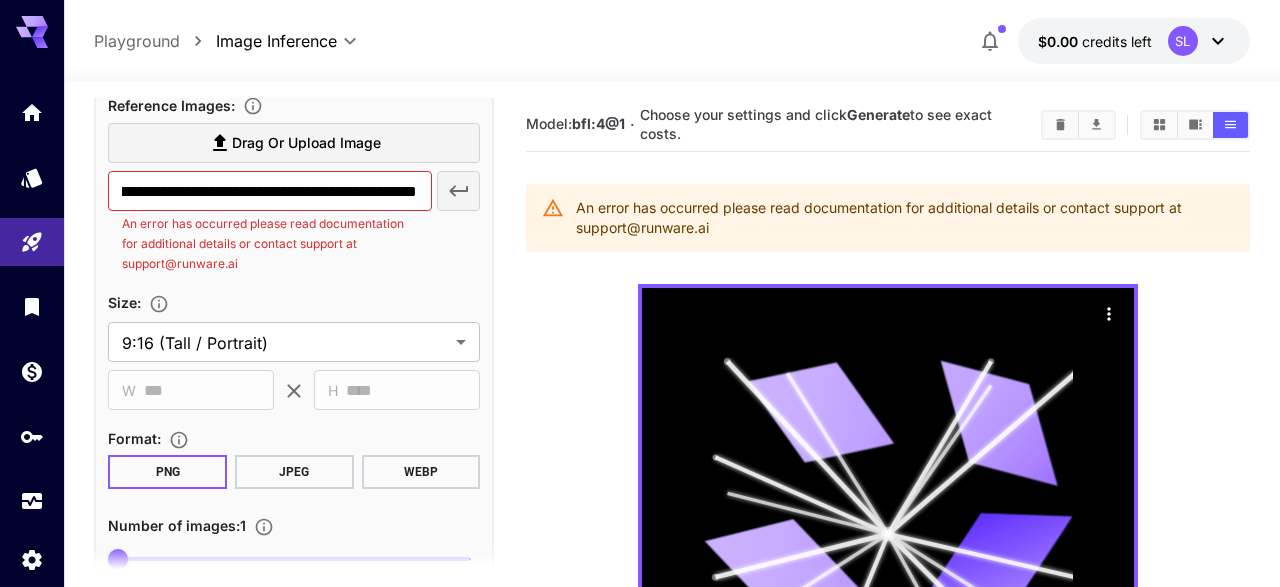 click on "An error has occurred please read documentation for additional details or contact support at support@runware.ai" at bounding box center (269, 244) 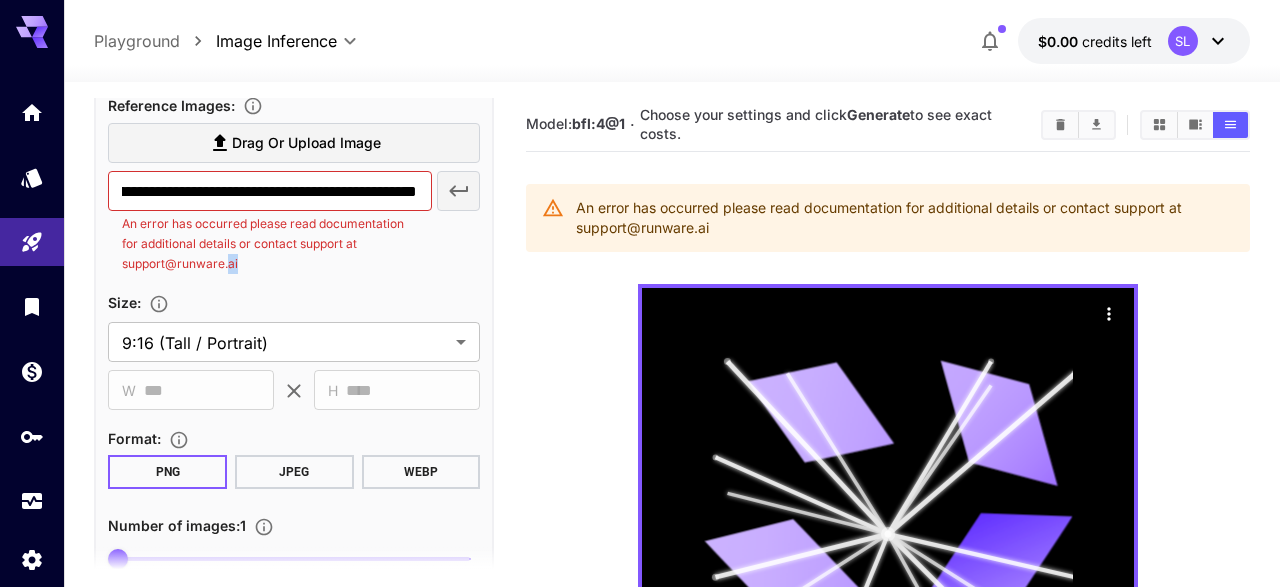 click on "An error has occurred please read documentation for additional details or contact support at support@runware.ai" at bounding box center [269, 244] 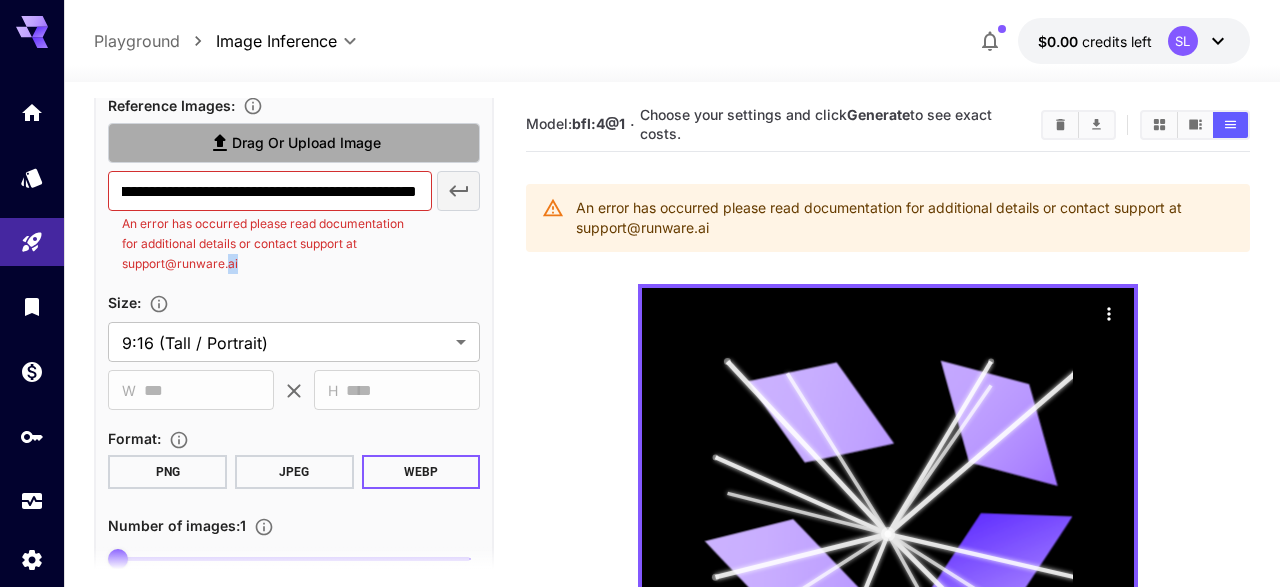 click on "Drag or upload image" at bounding box center [306, 143] 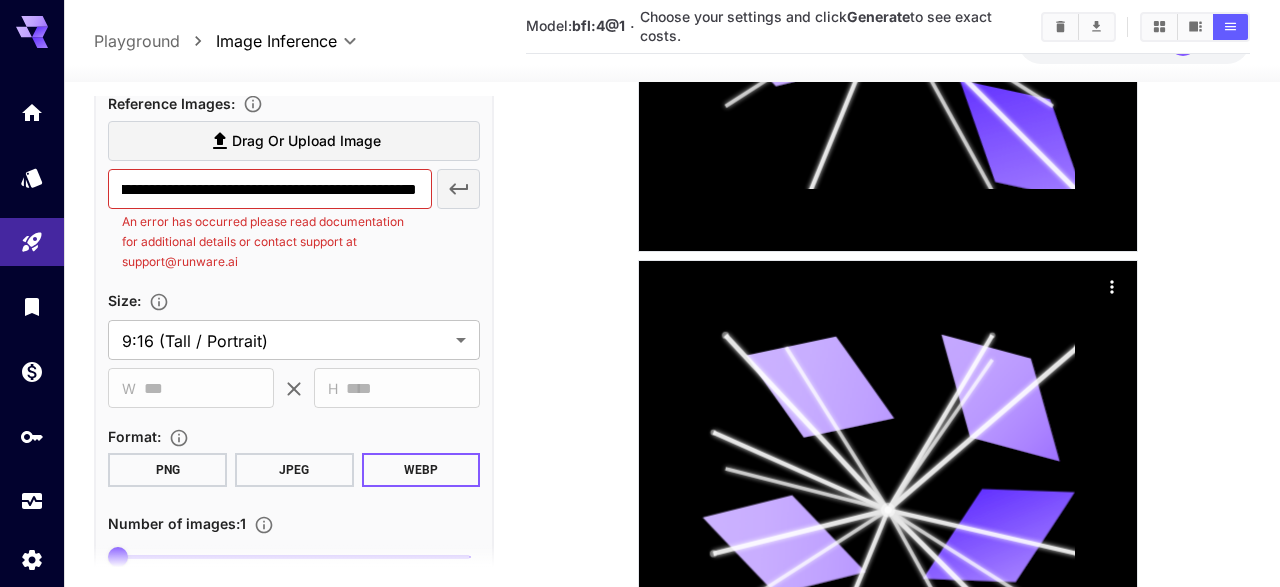 scroll, scrollTop: 1272, scrollLeft: 0, axis: vertical 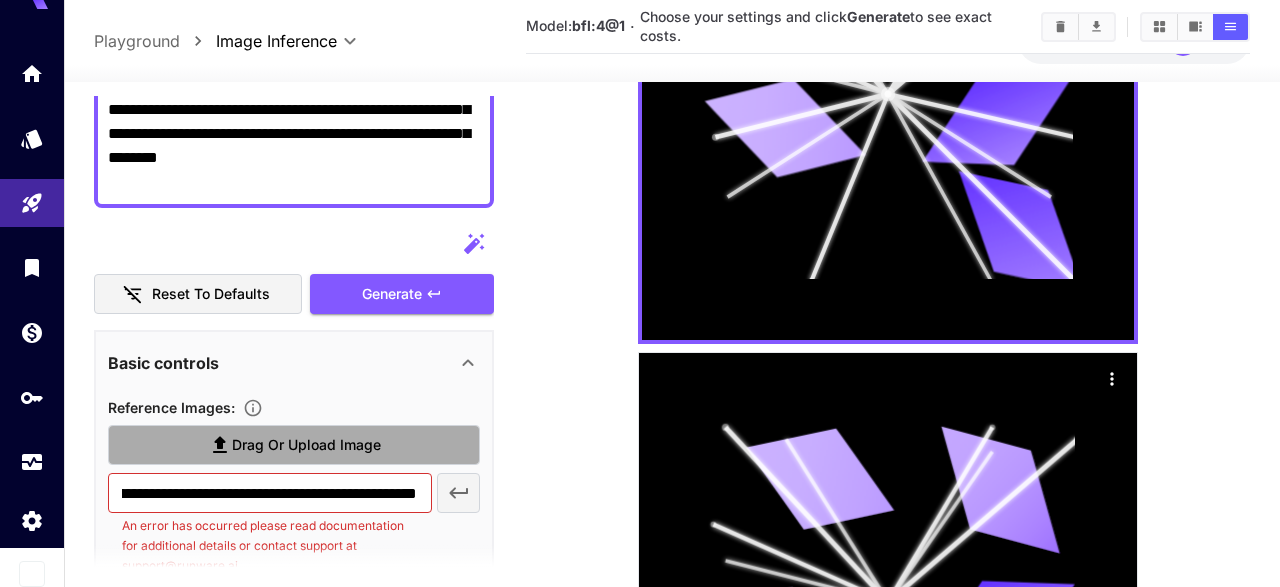 click on "Drag or upload image" at bounding box center [306, 445] 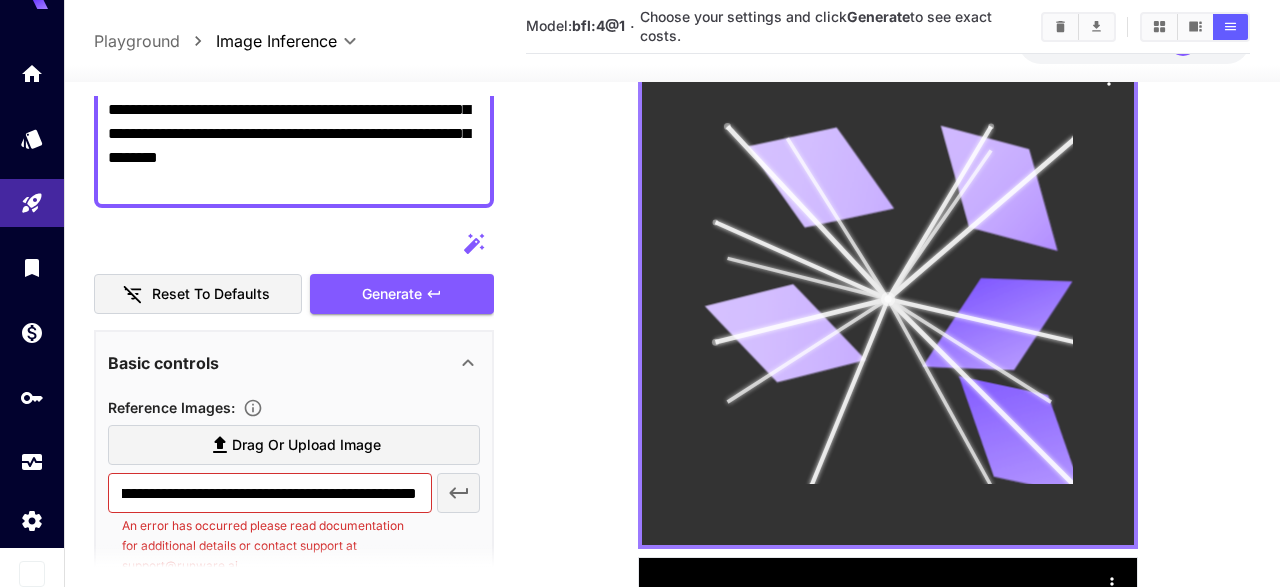 scroll, scrollTop: 24, scrollLeft: 0, axis: vertical 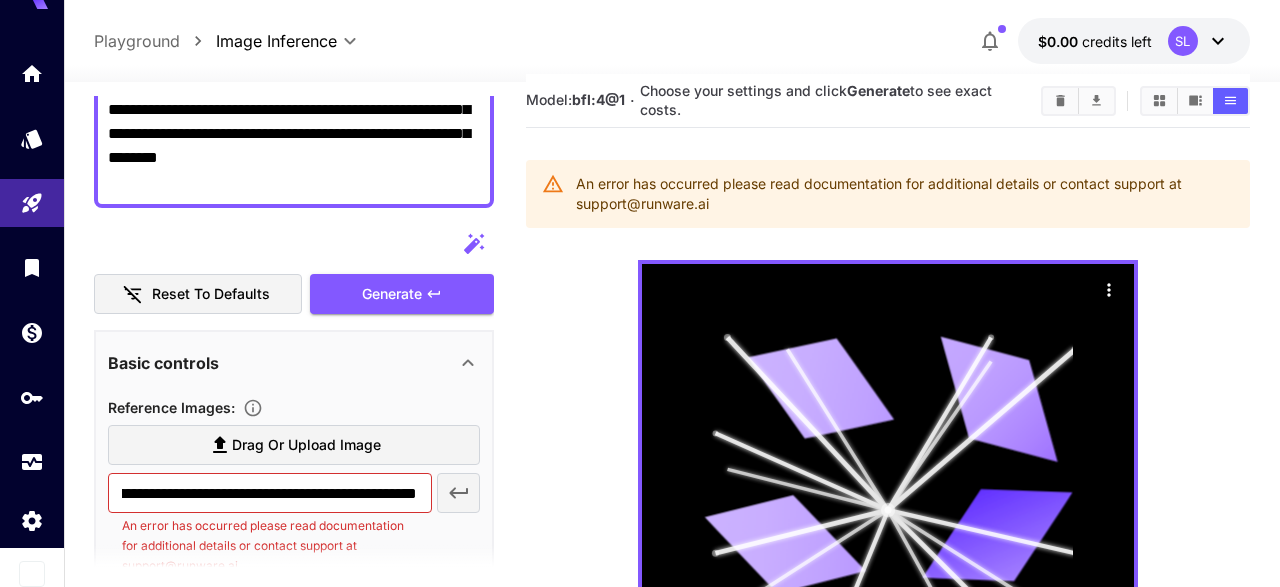 click at bounding box center [990, 41] 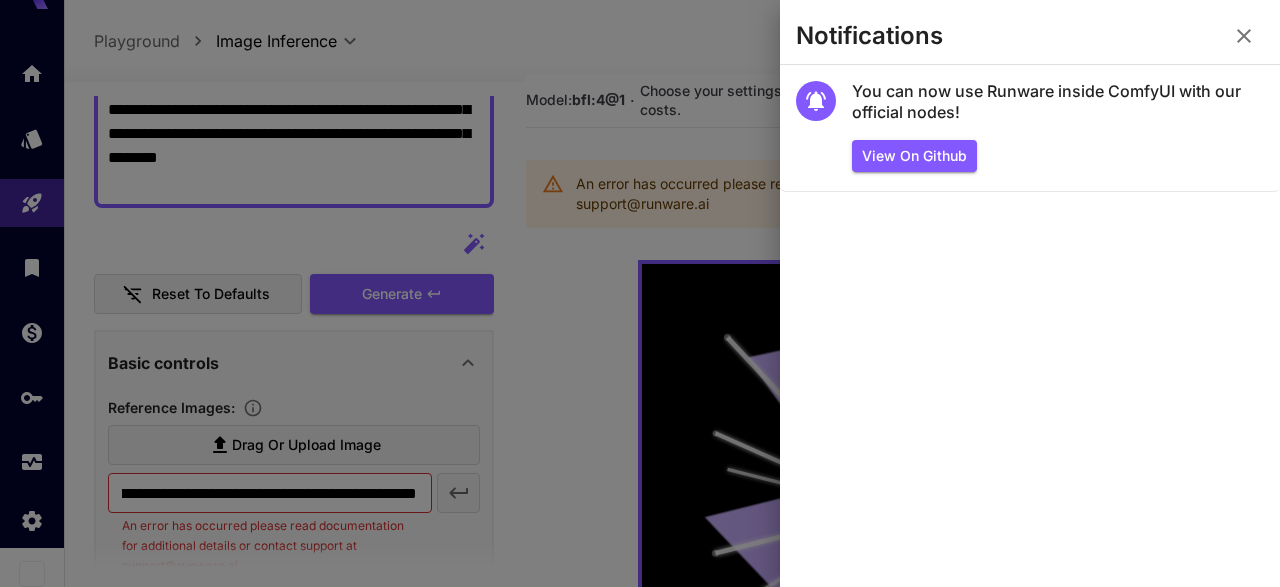 click 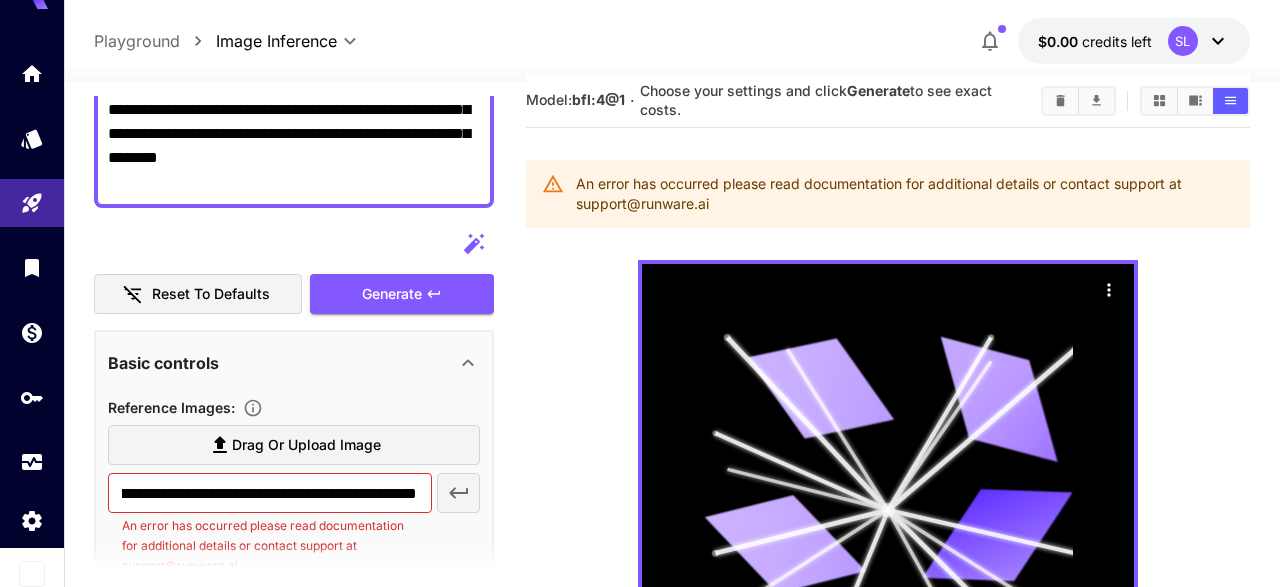 click on "$0.00    credits left  SL" at bounding box center (1134, 41) 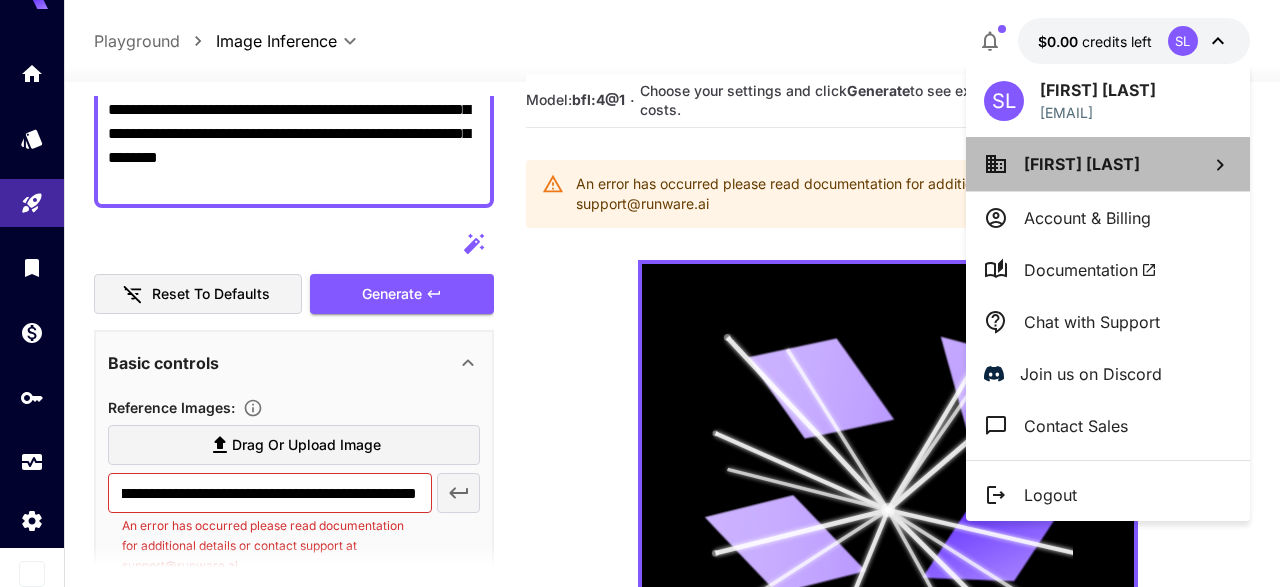 click on "[FIRST] [LAST]" at bounding box center [1108, 164] 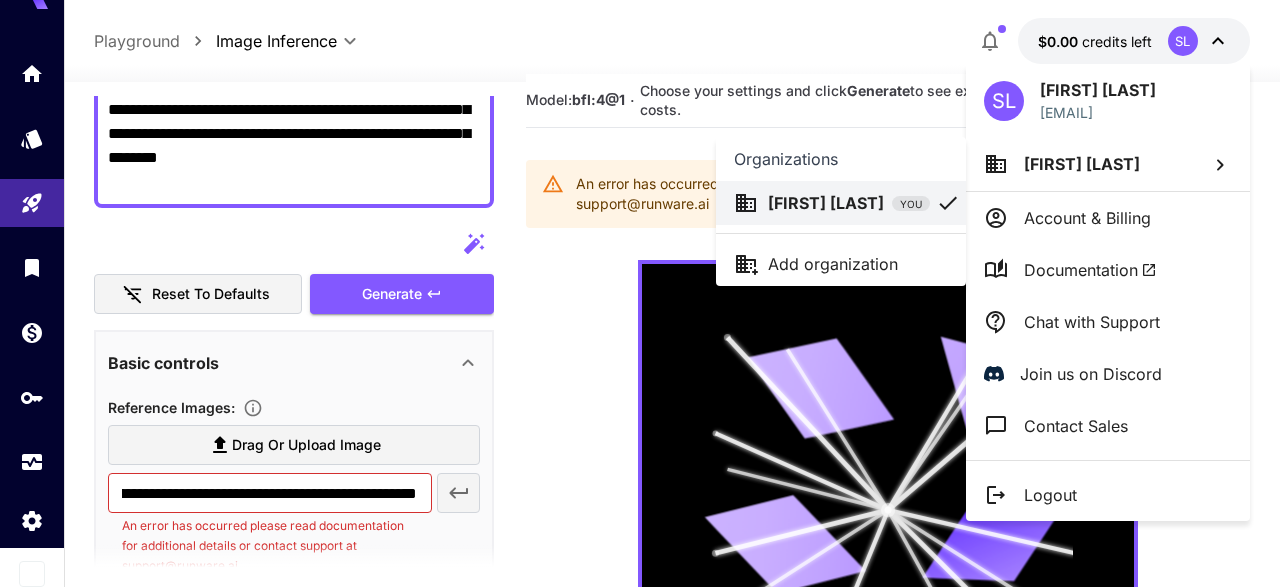 click at bounding box center (640, 293) 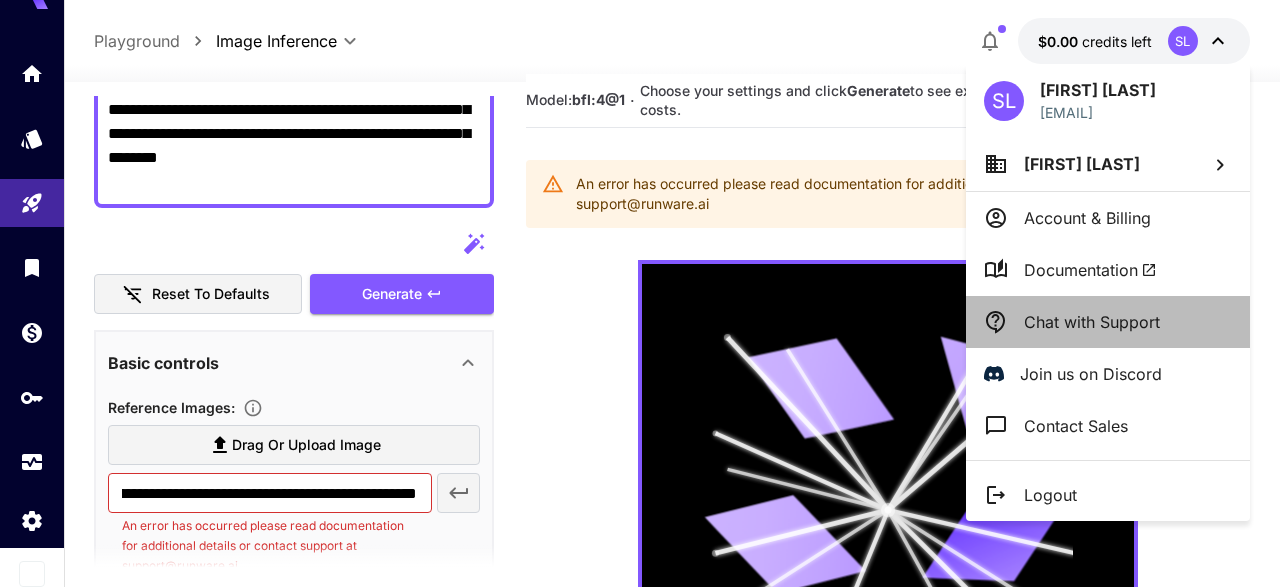 click on "Chat with Support" at bounding box center (1092, 322) 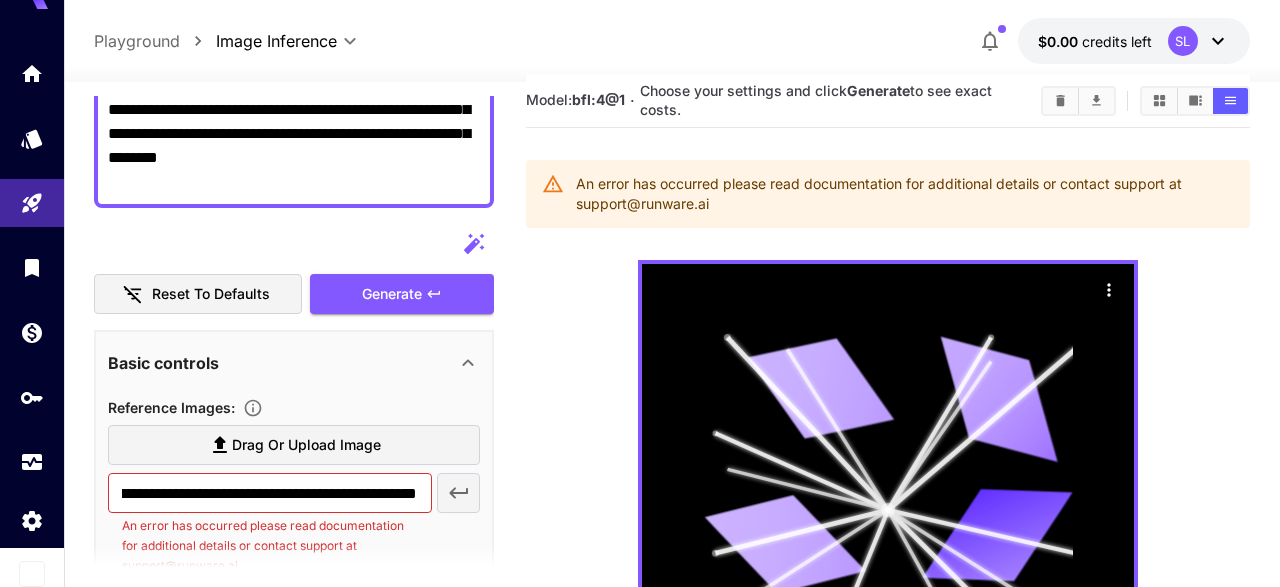 click on "Drag or upload image" at bounding box center (306, 445) 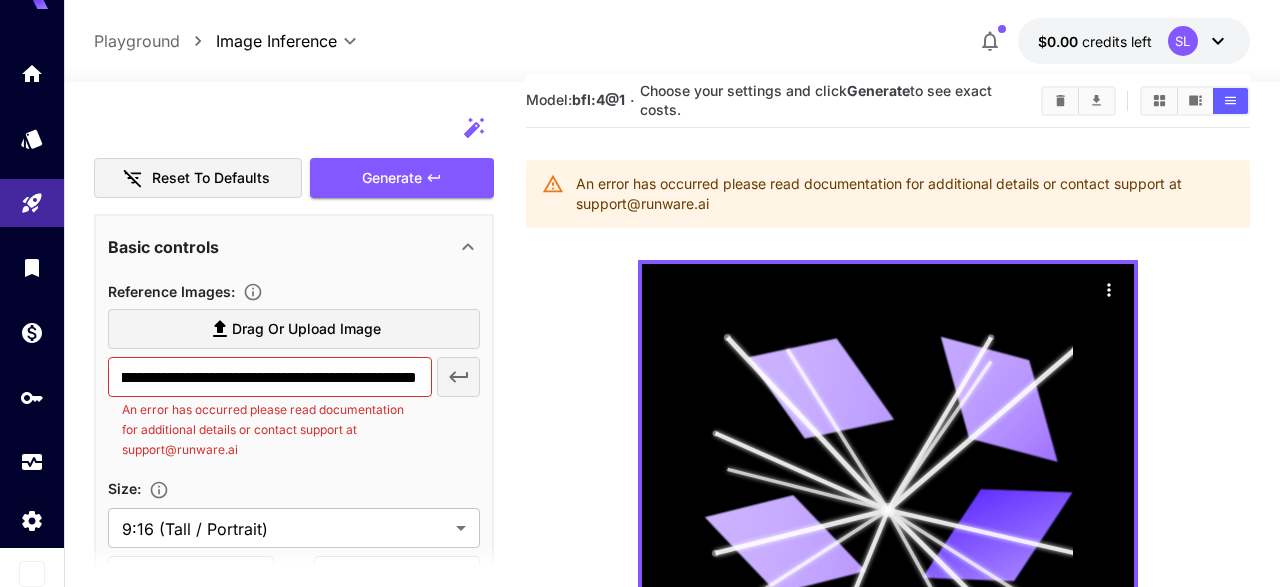 scroll, scrollTop: 508, scrollLeft: 0, axis: vertical 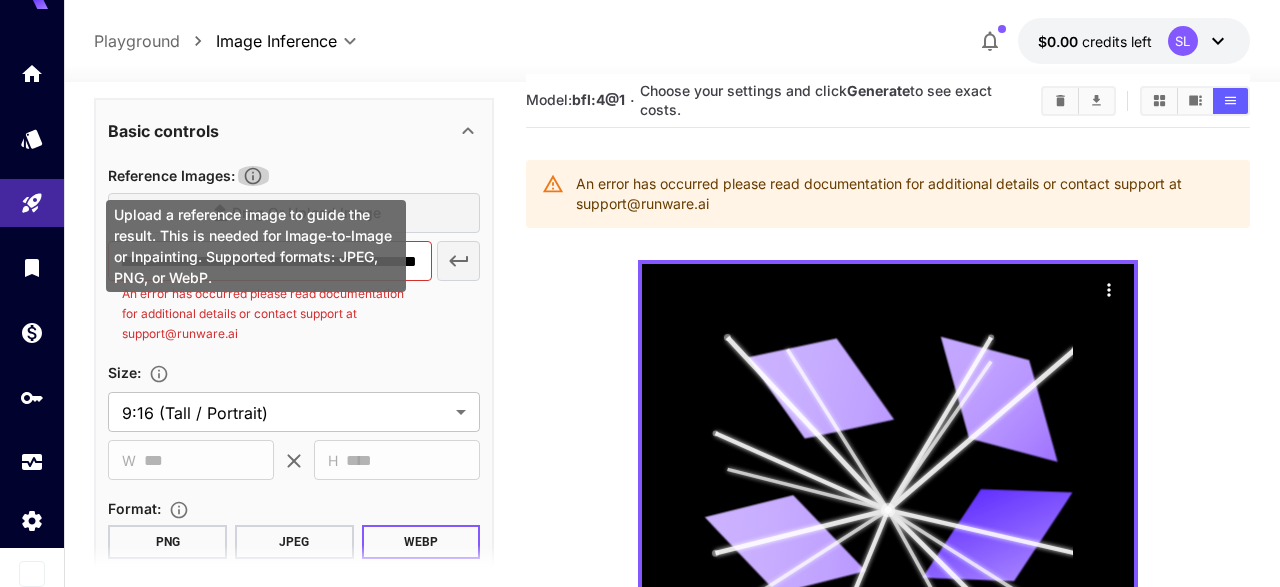 click 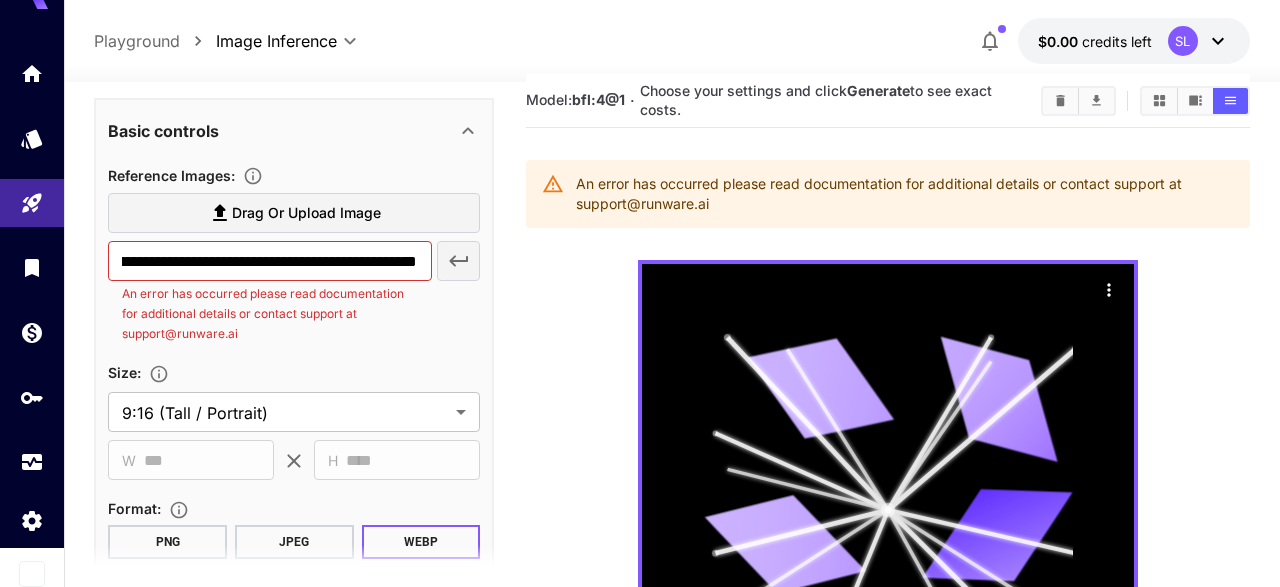 scroll, scrollTop: 740, scrollLeft: 0, axis: vertical 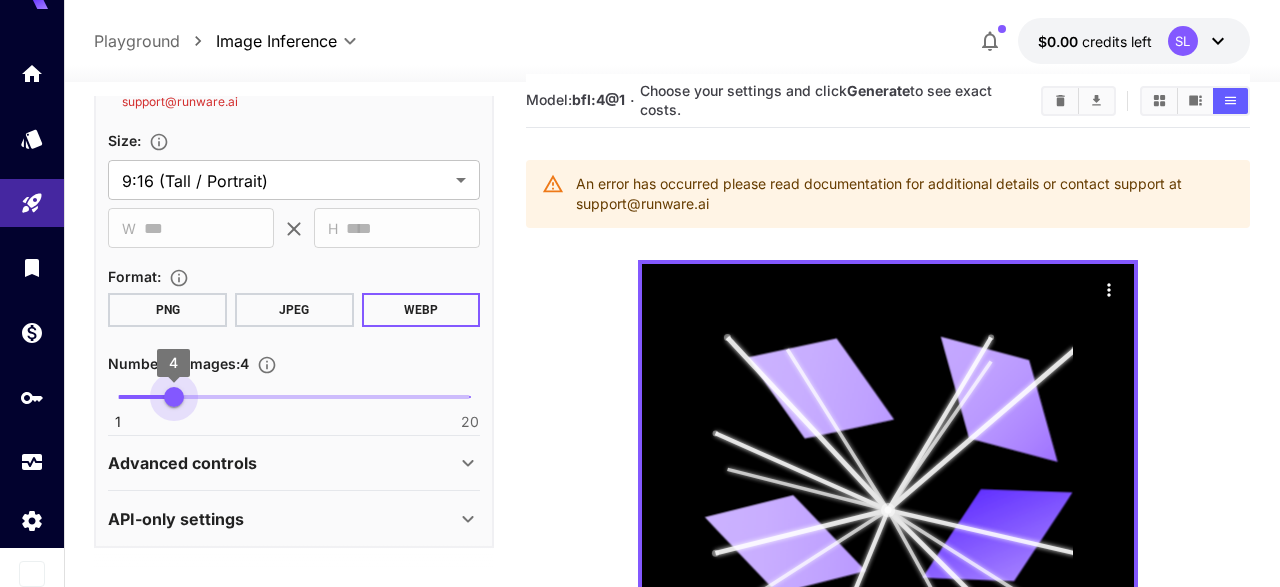 drag, startPoint x: 117, startPoint y: 397, endPoint x: 170, endPoint y: 408, distance: 54.129475 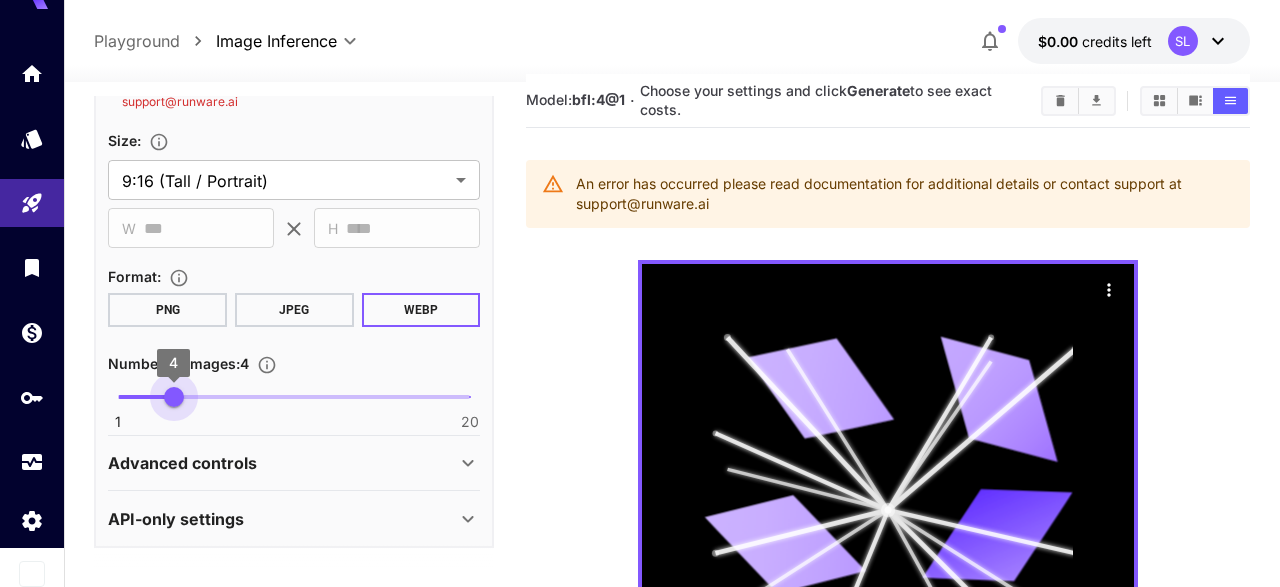 click on "4" at bounding box center (174, 397) 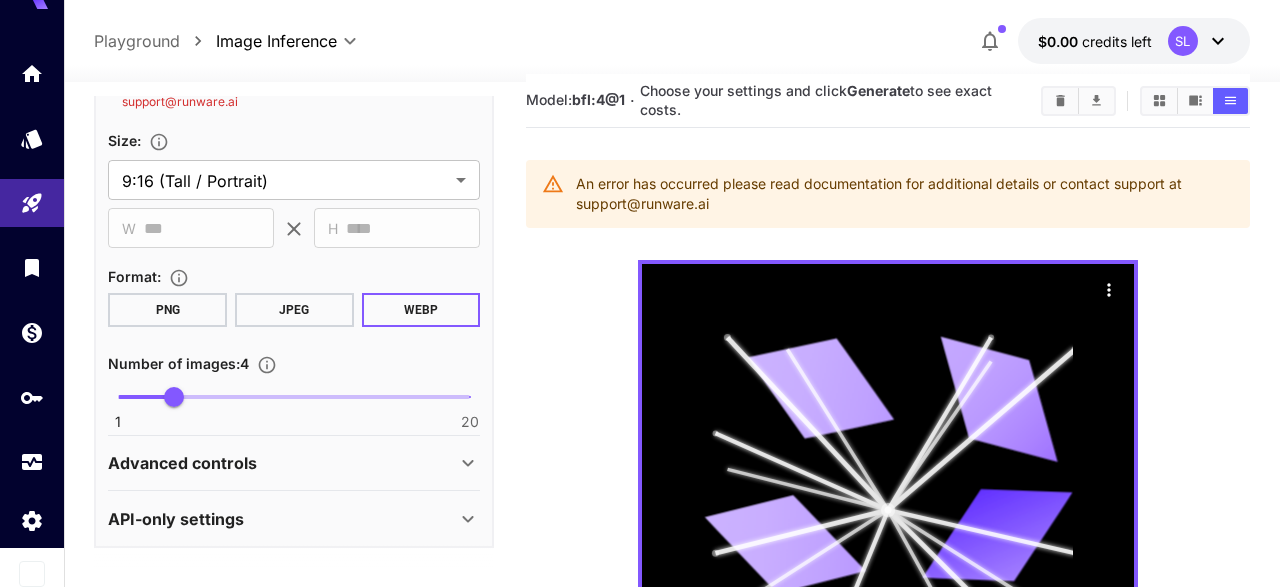click on "**********" at bounding box center [294, 207] 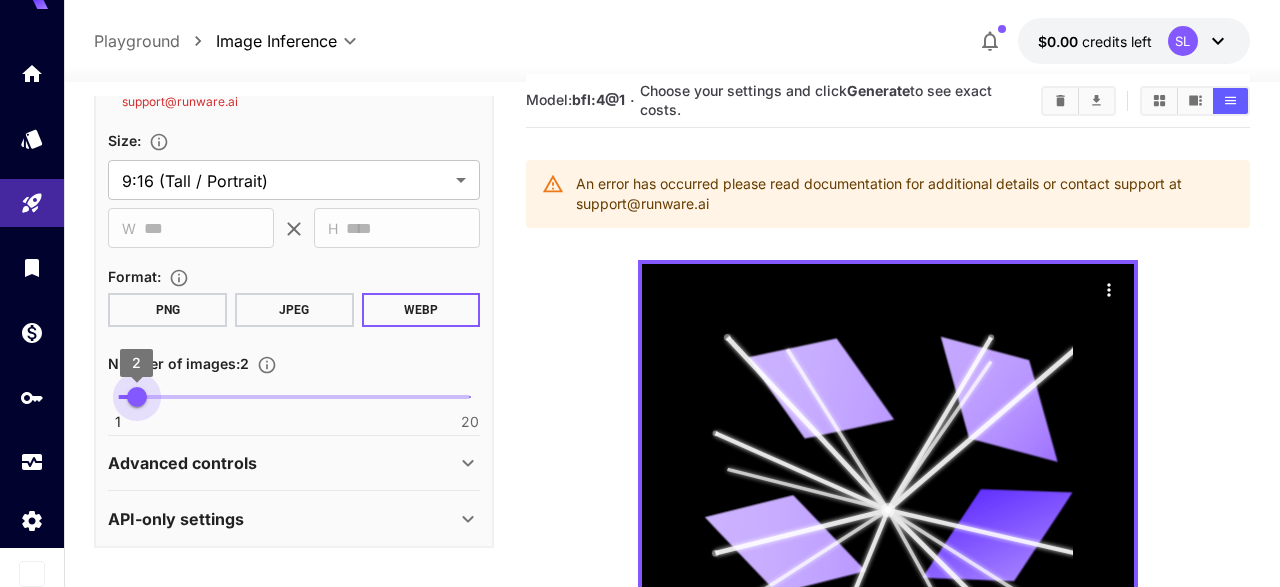 type on "*" 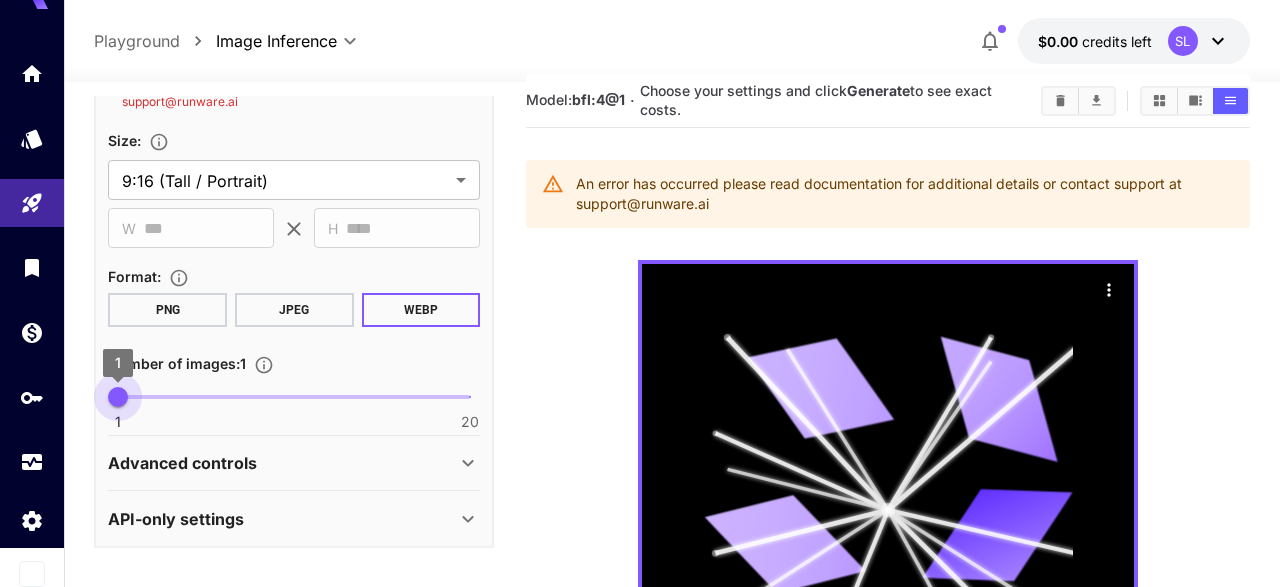 drag, startPoint x: 129, startPoint y: 391, endPoint x: 97, endPoint y: 397, distance: 32.55764 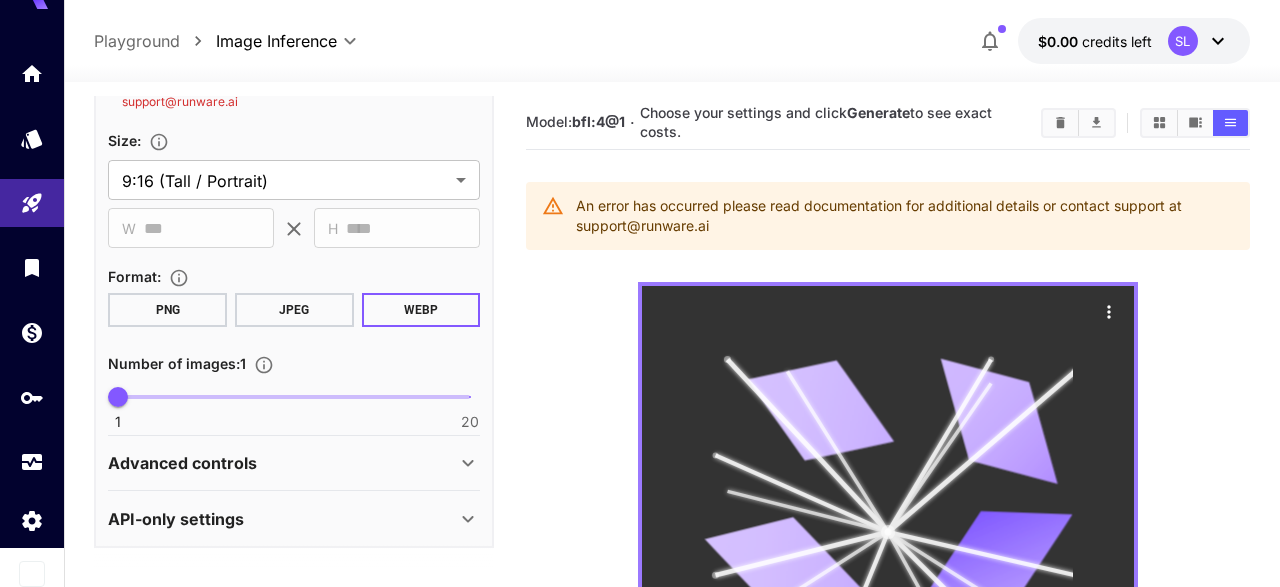 scroll, scrollTop: 0, scrollLeft: 0, axis: both 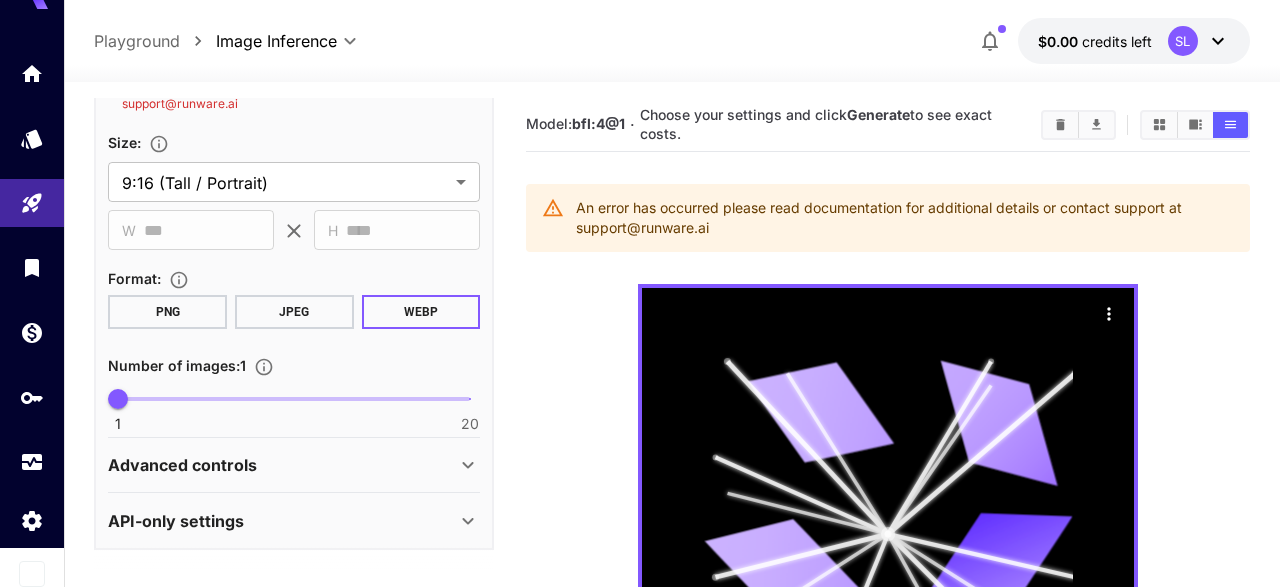 click at bounding box center [887, 1042] 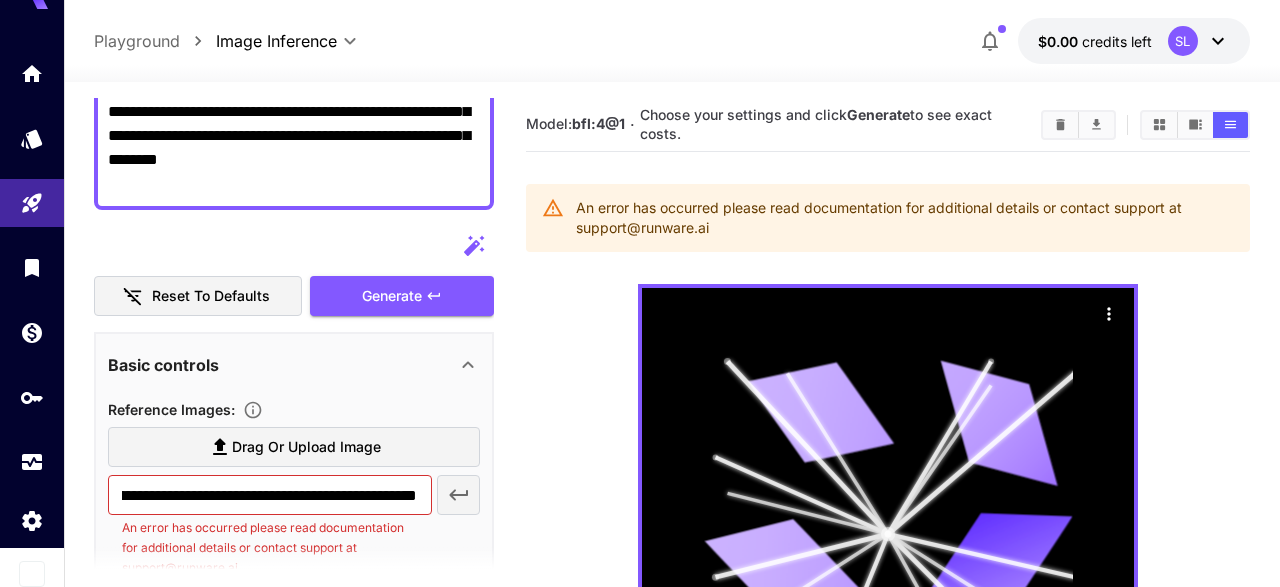 scroll, scrollTop: 0, scrollLeft: 0, axis: both 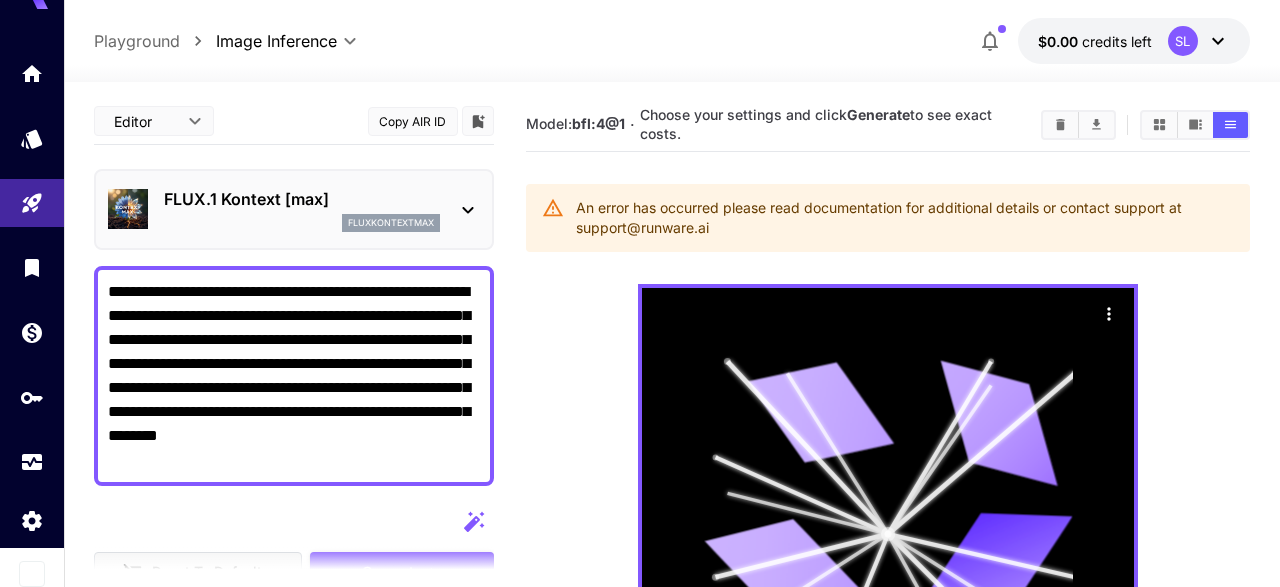 drag, startPoint x: 247, startPoint y: 464, endPoint x: 107, endPoint y: 285, distance: 227.24657 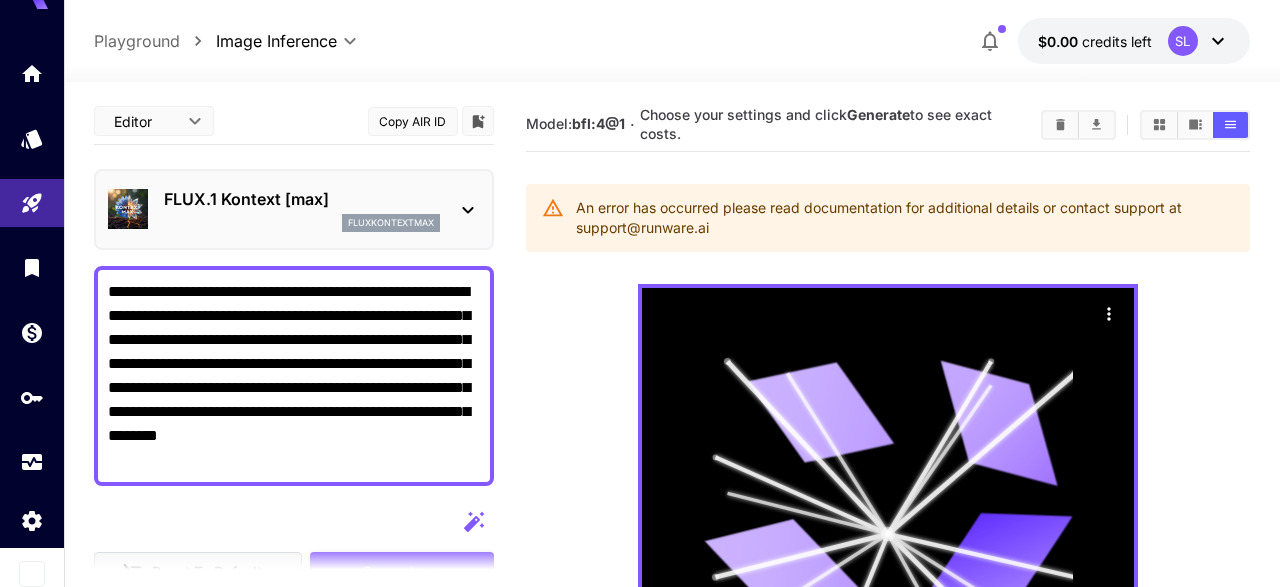 click on "**********" at bounding box center (294, 376) 